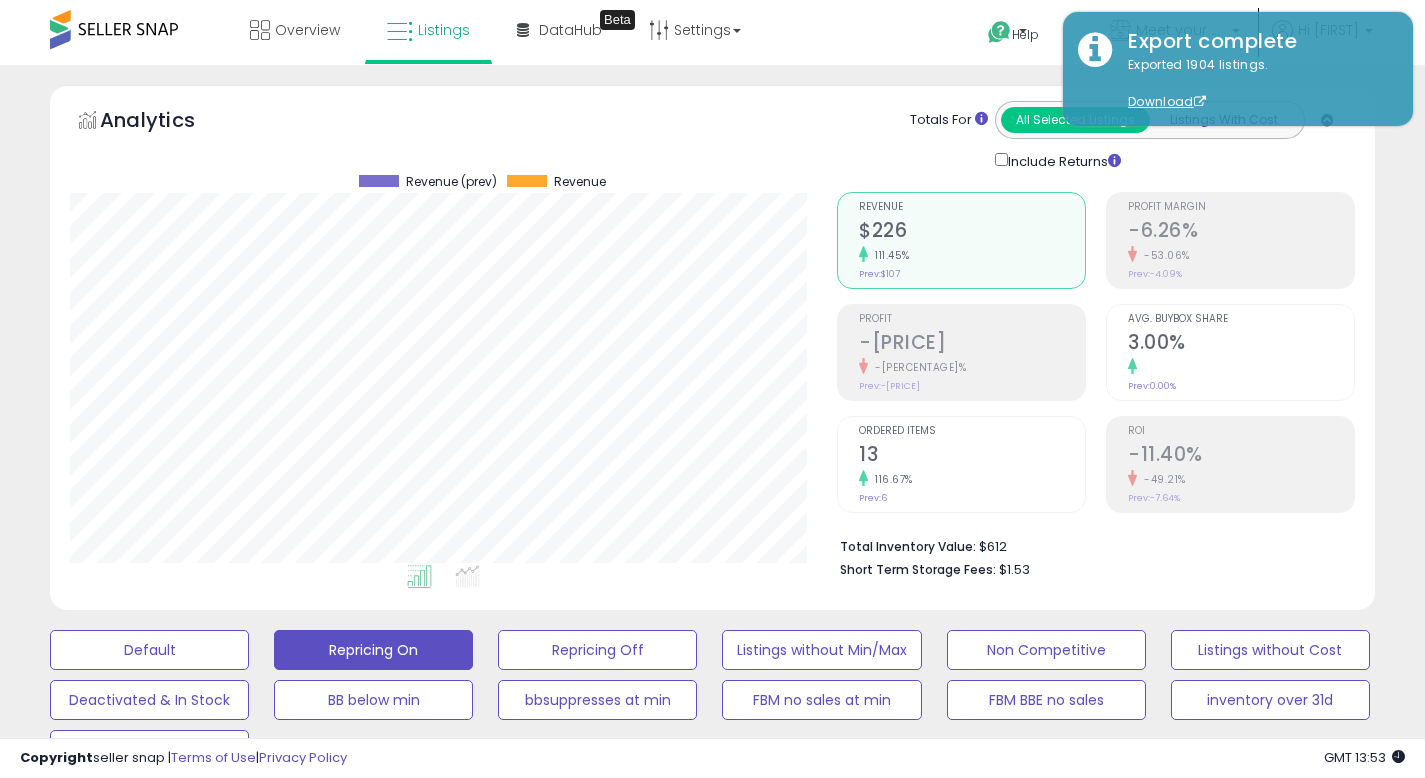 click on "**********" at bounding box center [225, 906] 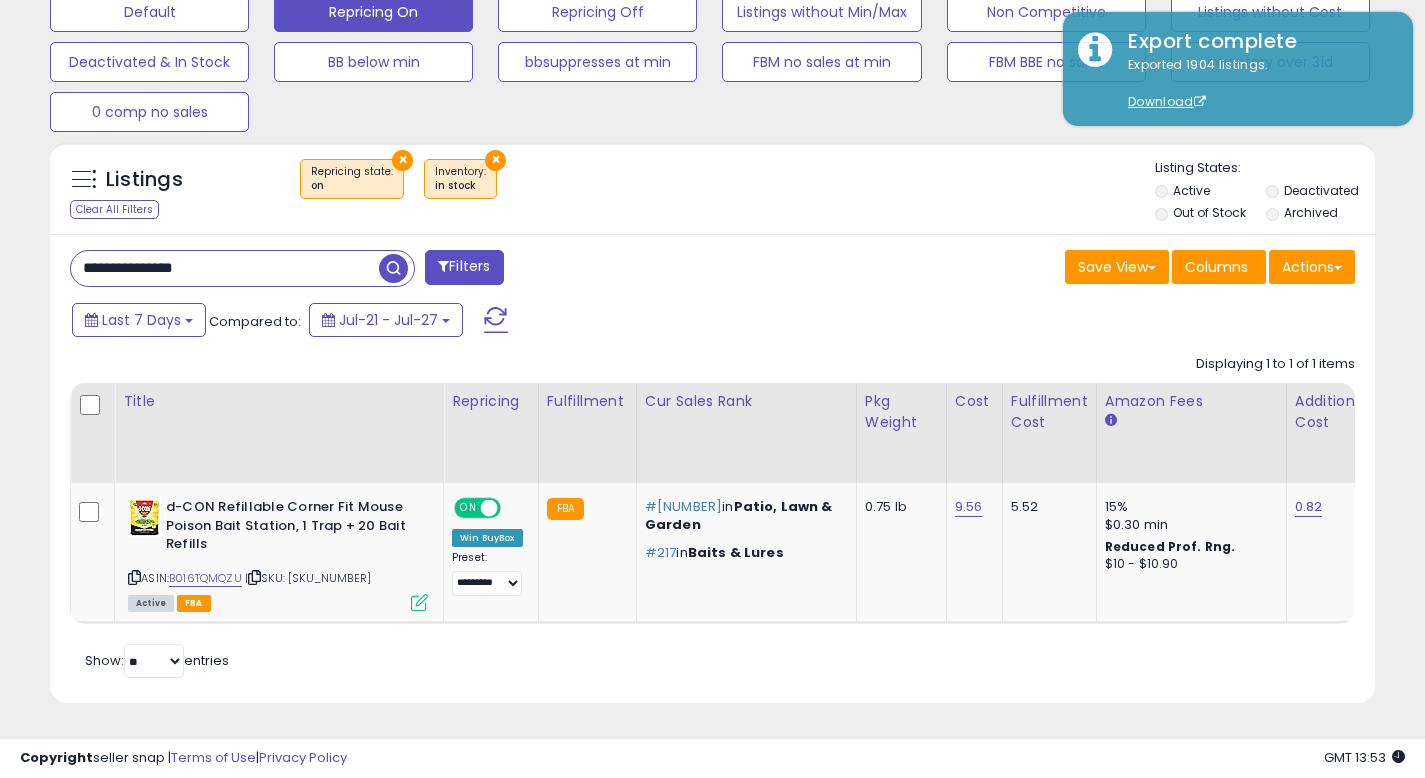 click on "**********" at bounding box center (225, 268) 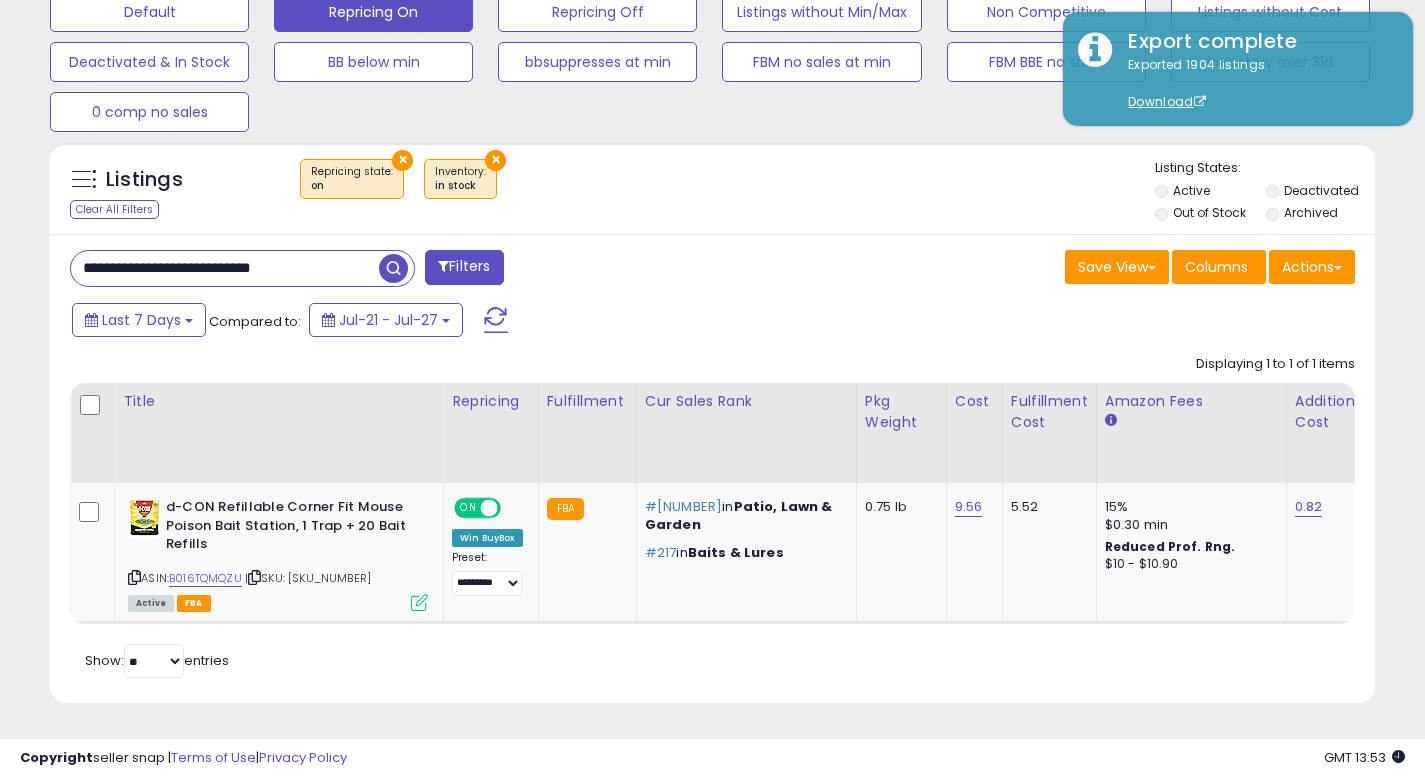 click on "**********" at bounding box center (225, 268) 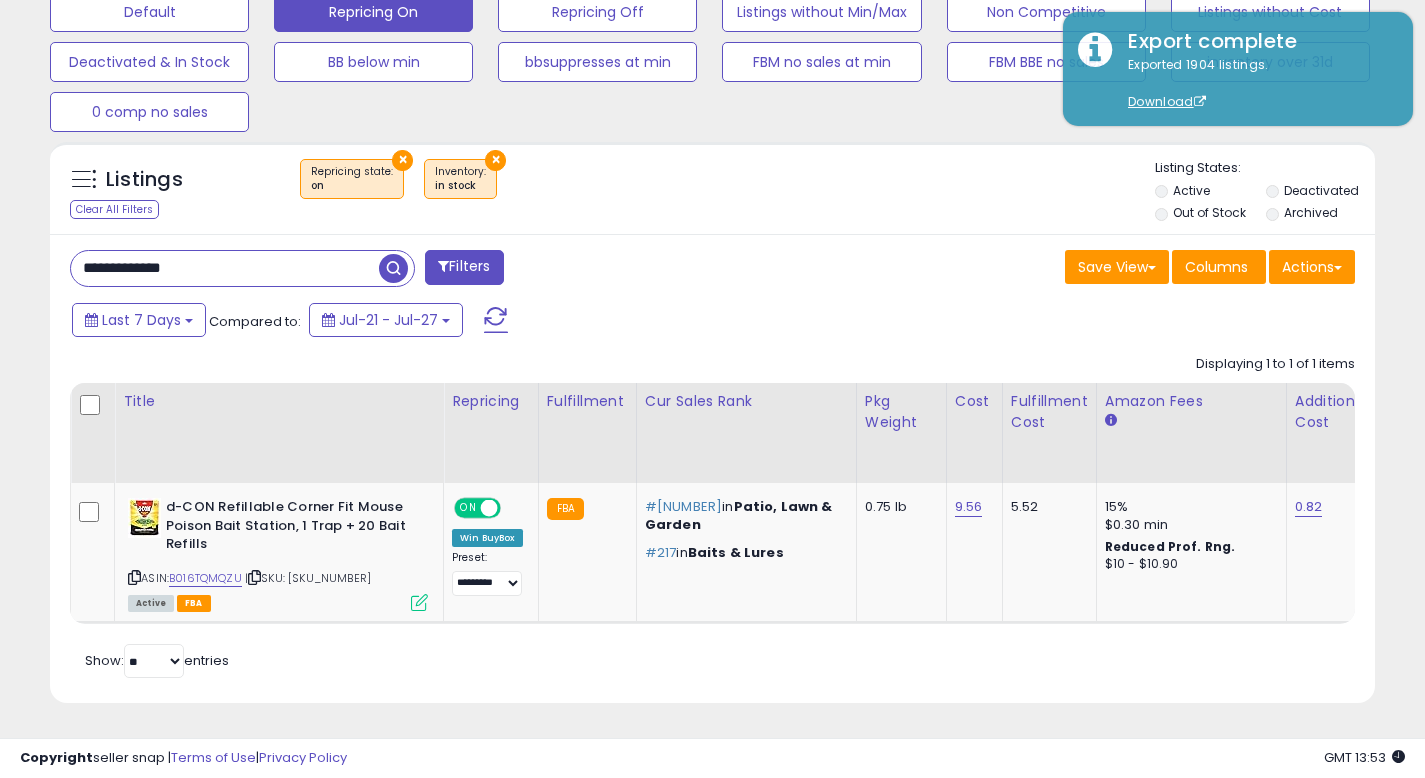 click at bounding box center [393, 268] 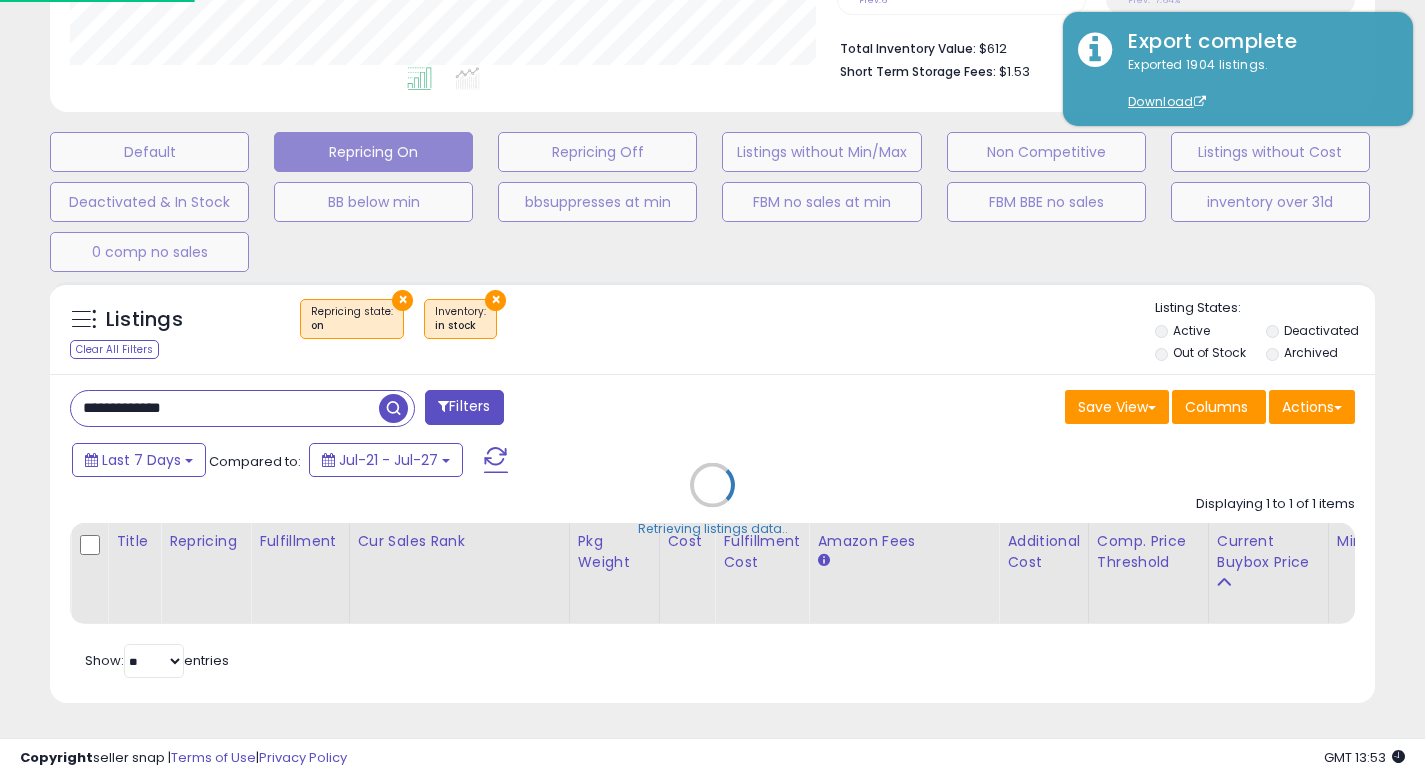 scroll, scrollTop: 999590, scrollLeft: 999224, axis: both 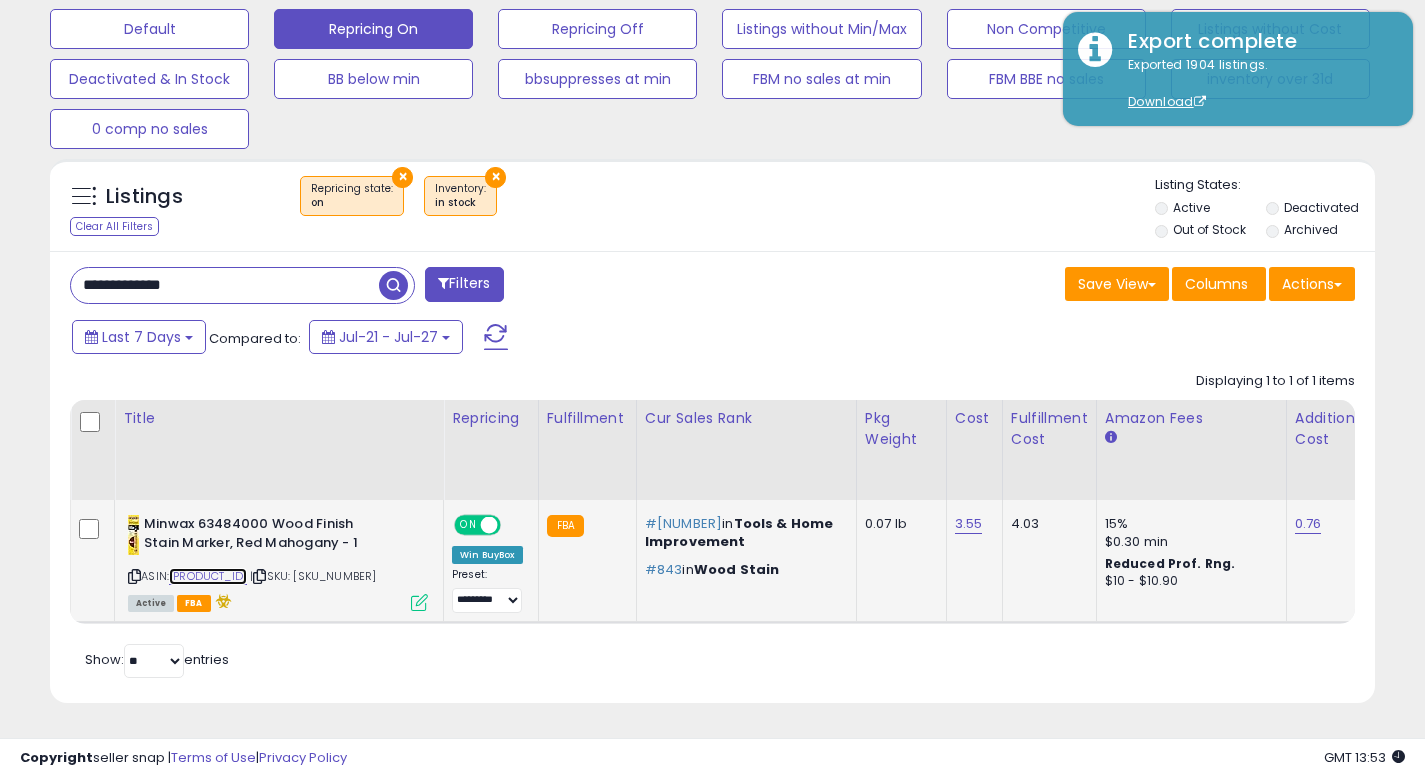 click on "[PRODUCT_ID]" at bounding box center [208, 576] 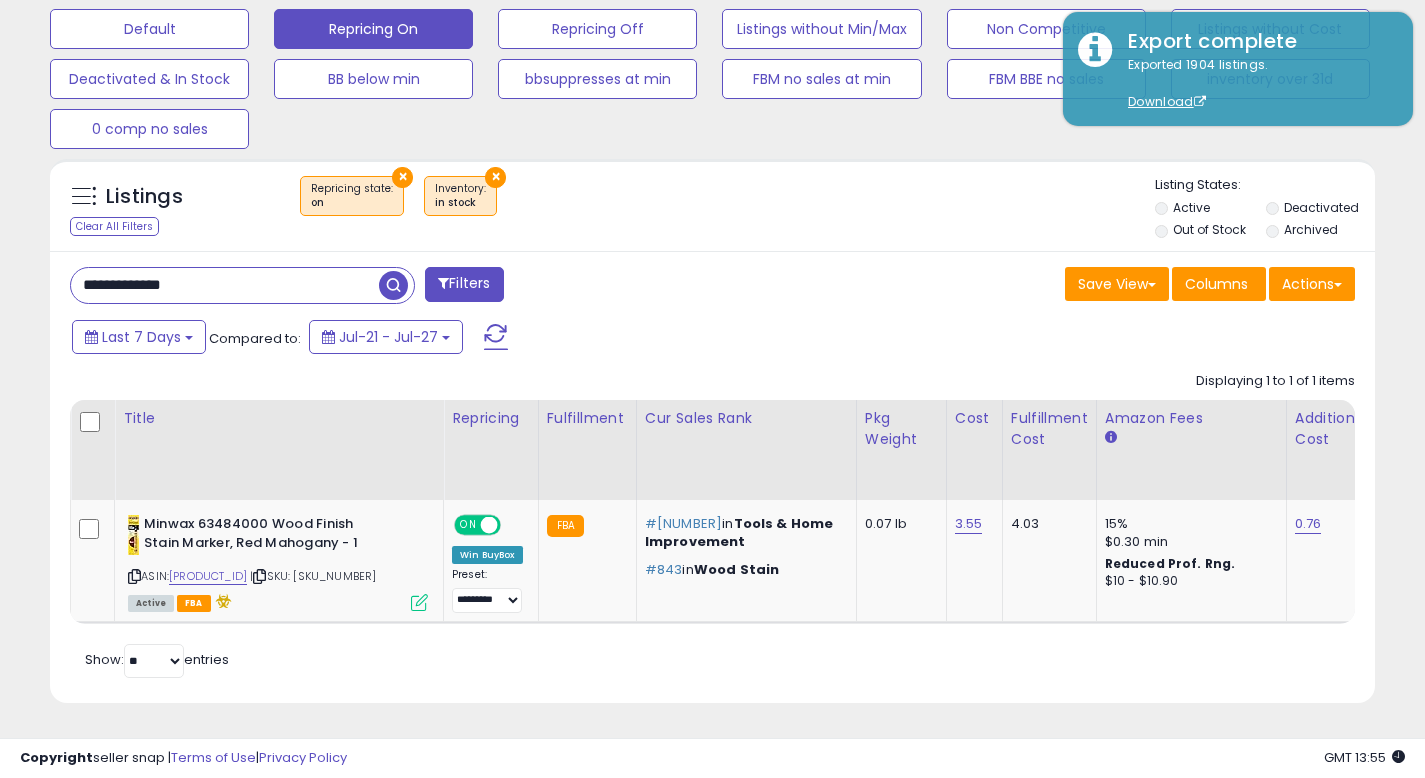 click on "**********" at bounding box center [225, 285] 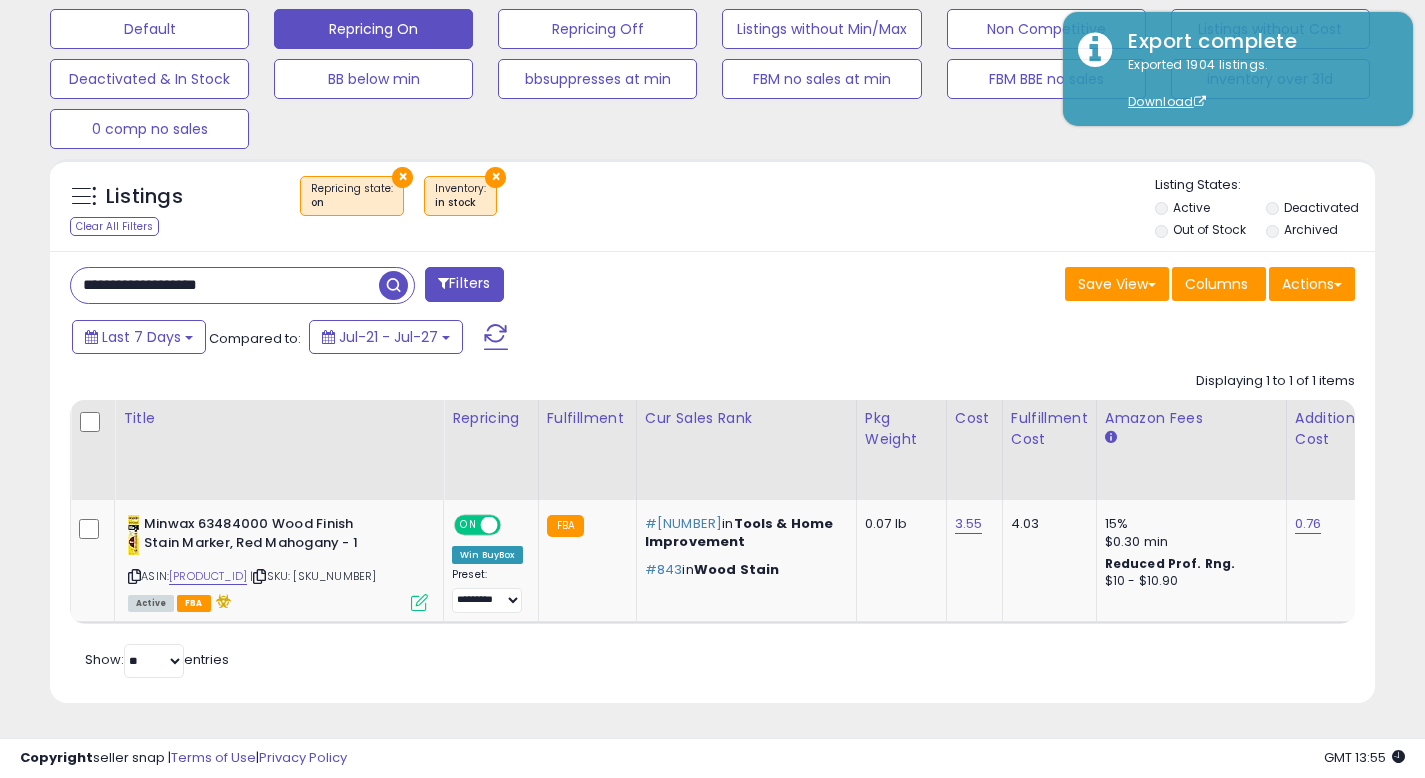 click at bounding box center [393, 285] 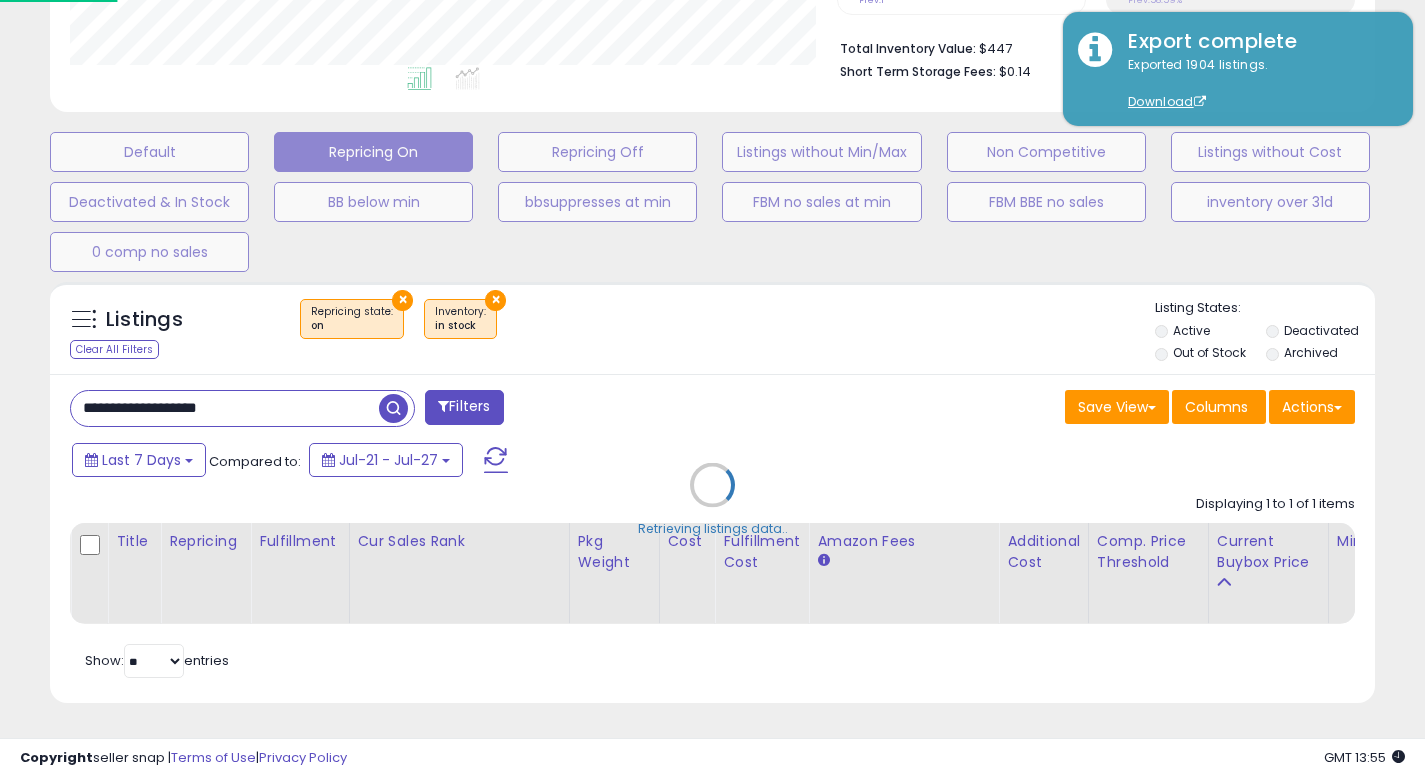 scroll, scrollTop: 999590, scrollLeft: 999224, axis: both 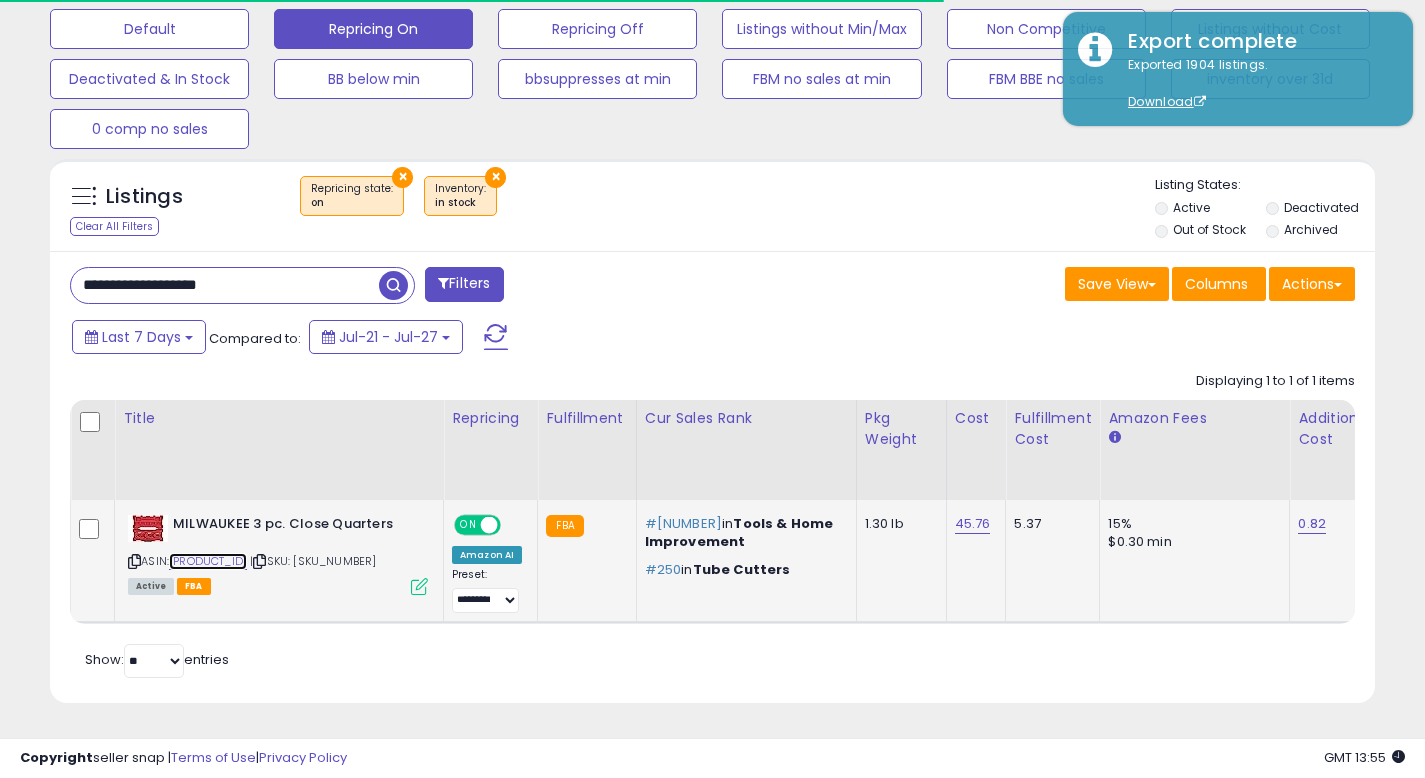 click on "[PRODUCT_ID]" at bounding box center (208, 561) 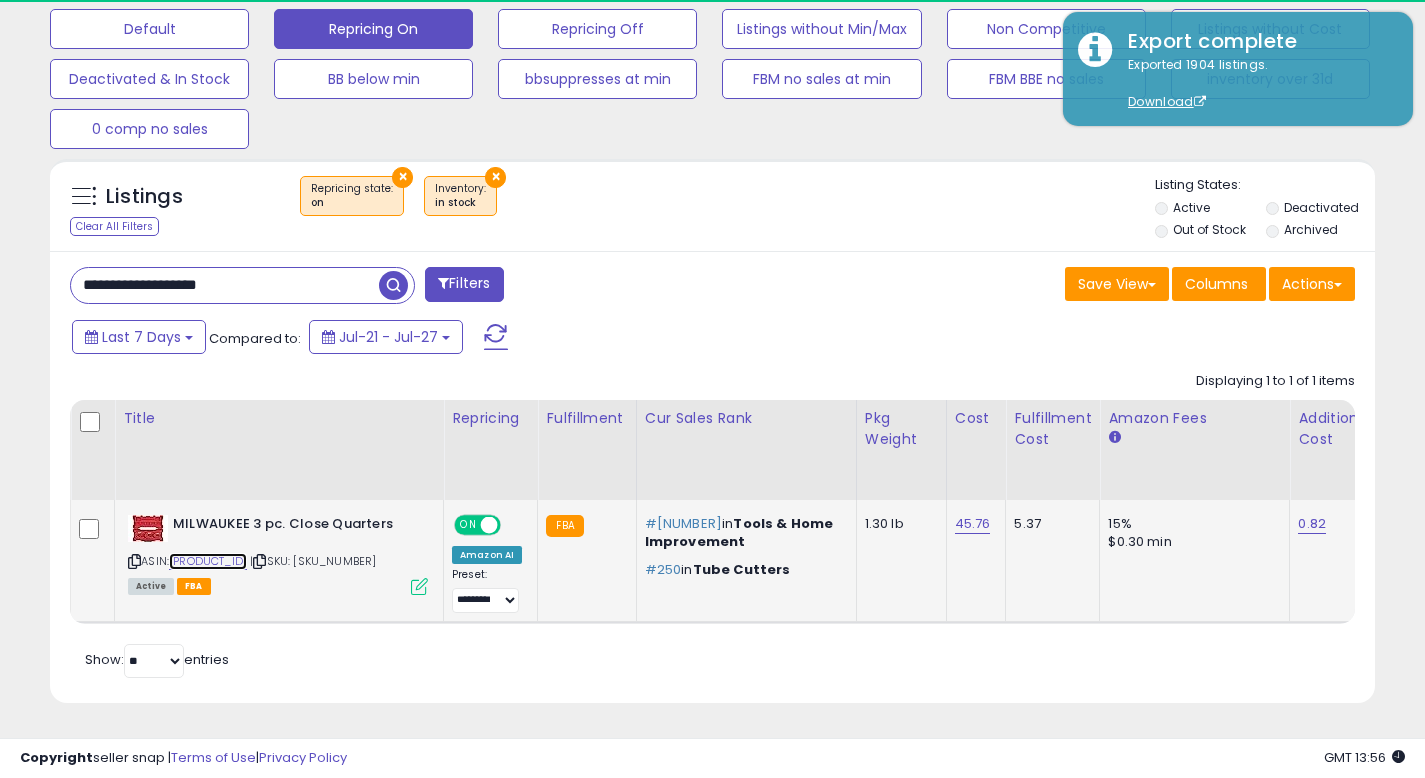 scroll, scrollTop: 999590, scrollLeft: 999233, axis: both 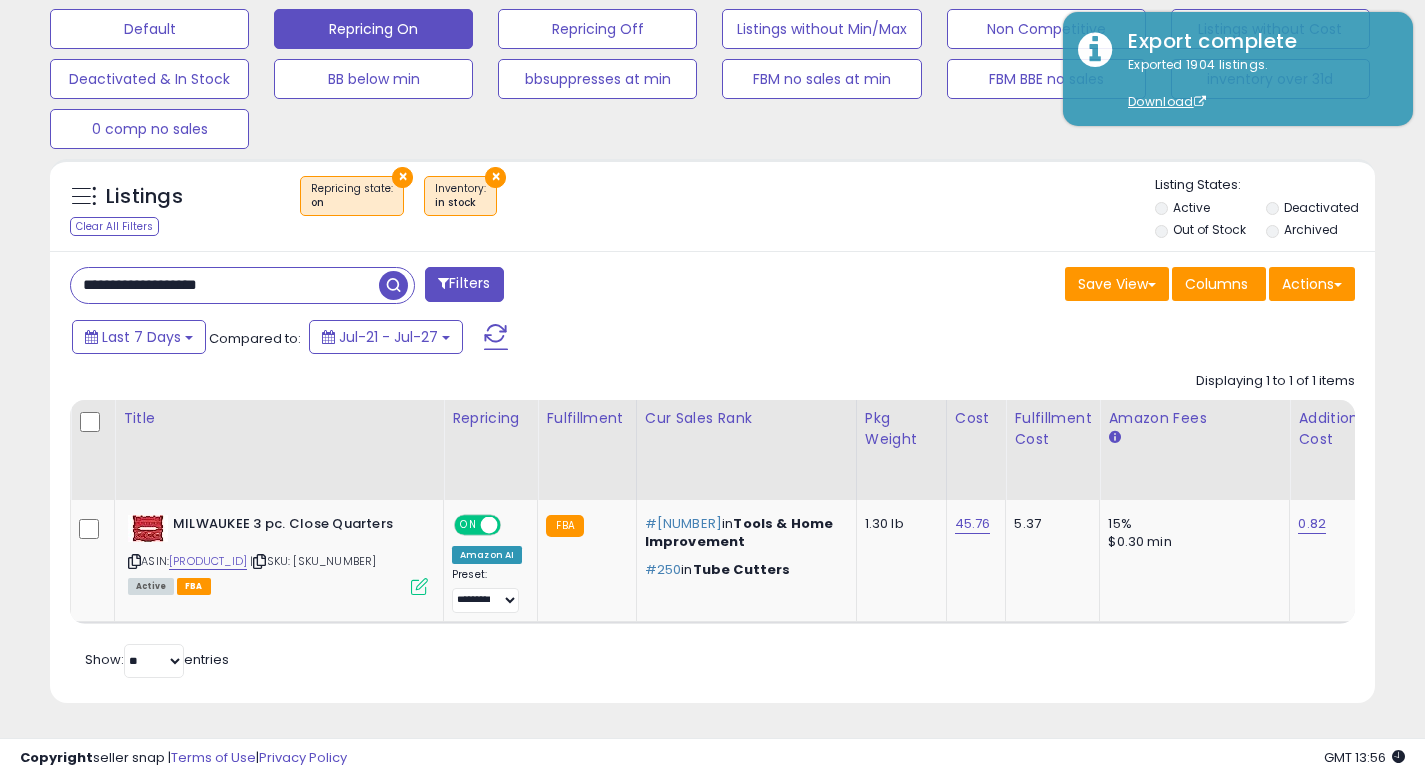 click on "**********" at bounding box center [225, 285] 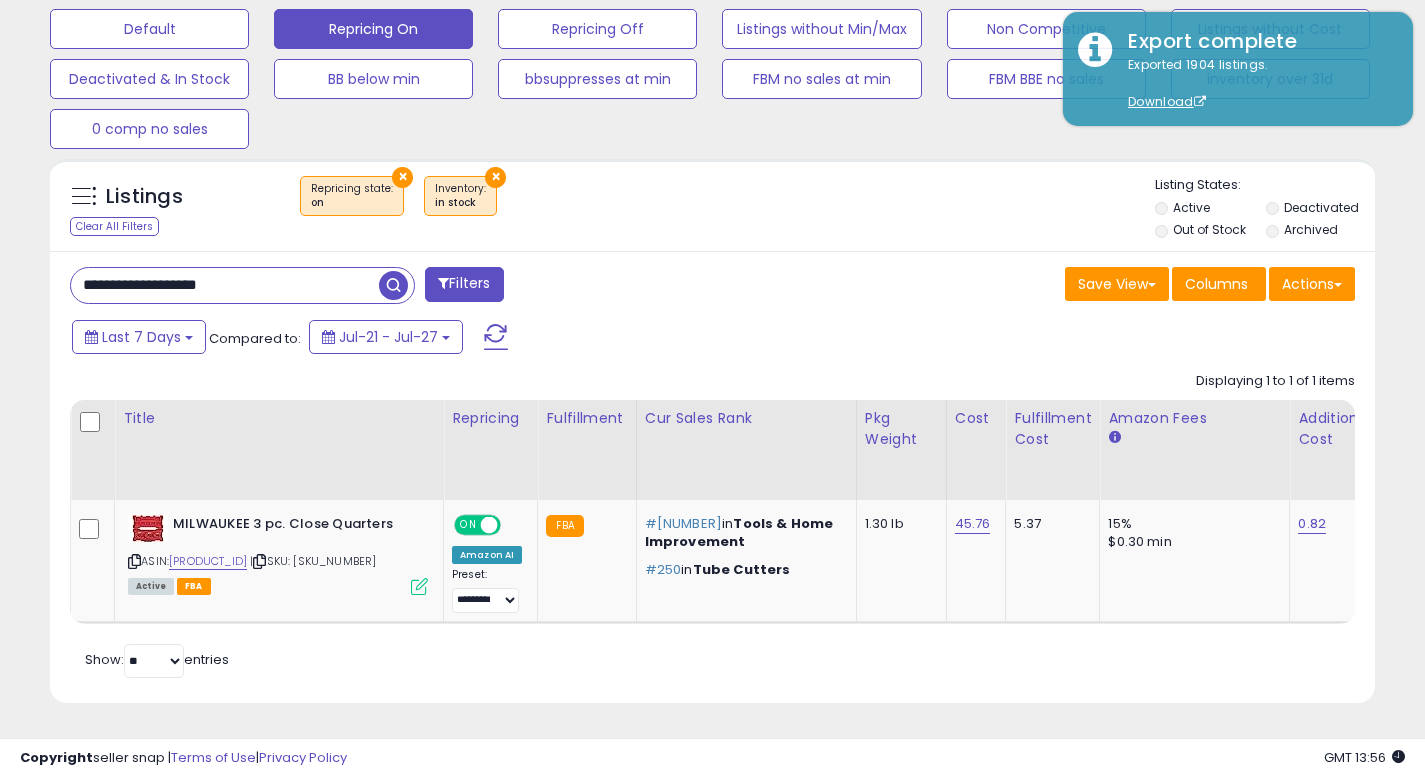 click on "**********" at bounding box center [225, 285] 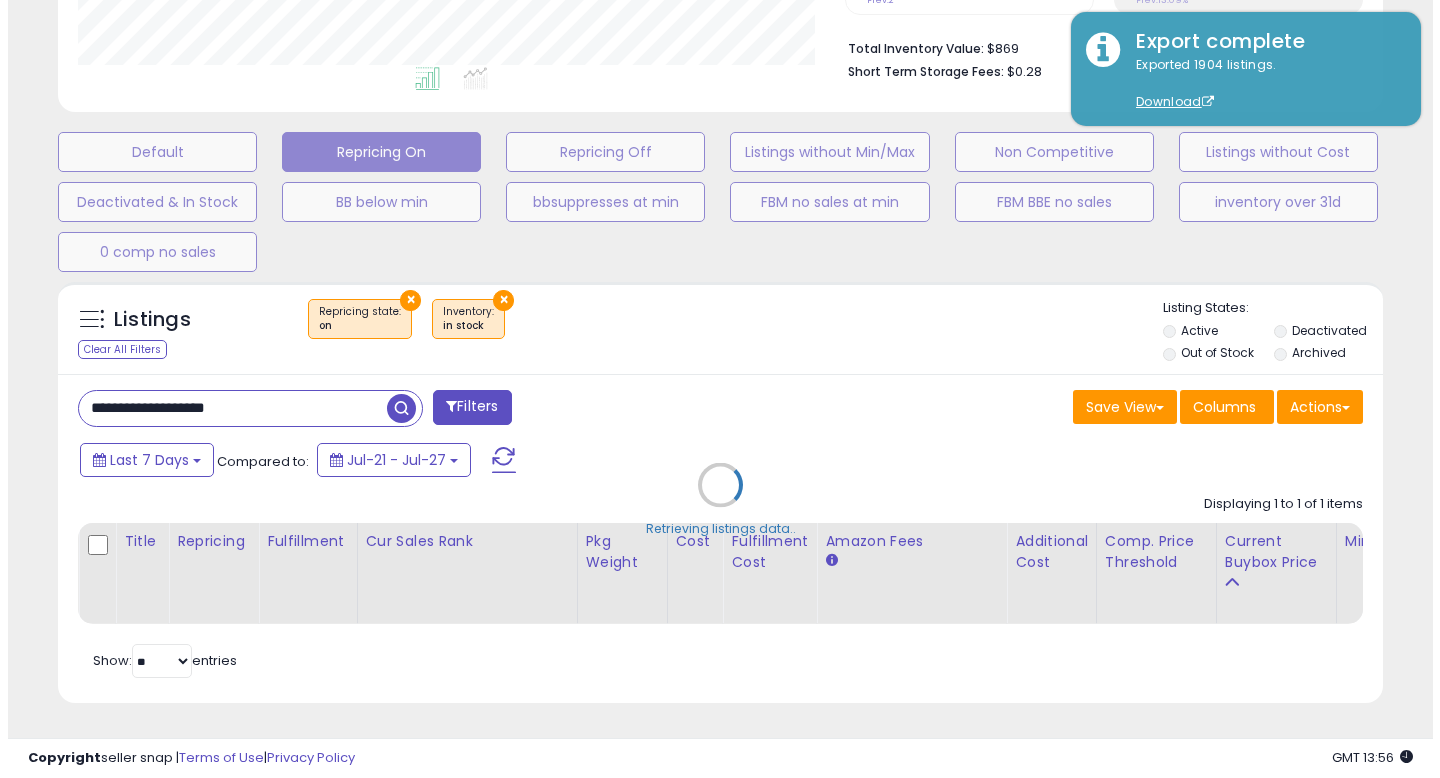 scroll, scrollTop: 513, scrollLeft: 0, axis: vertical 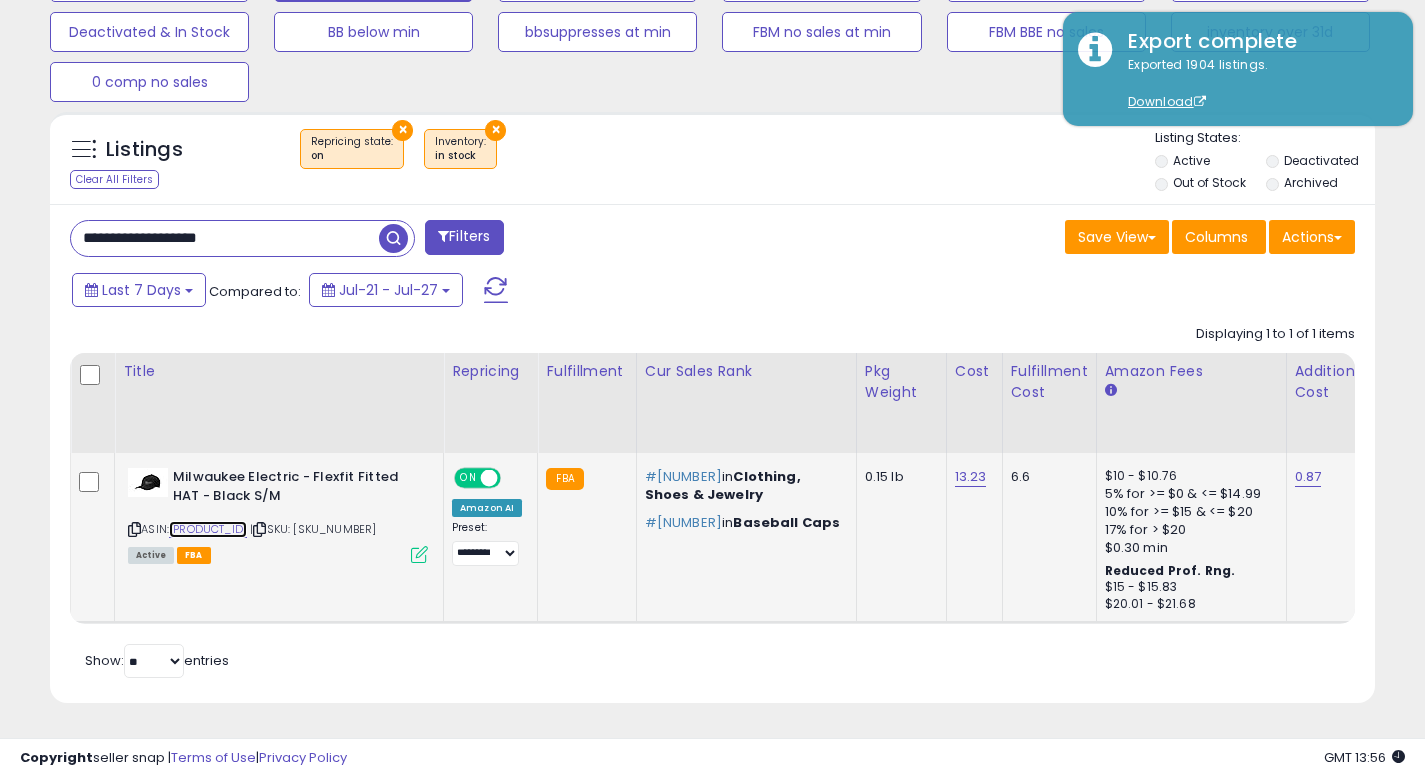 click on "[PRODUCT_ID]" at bounding box center [208, 529] 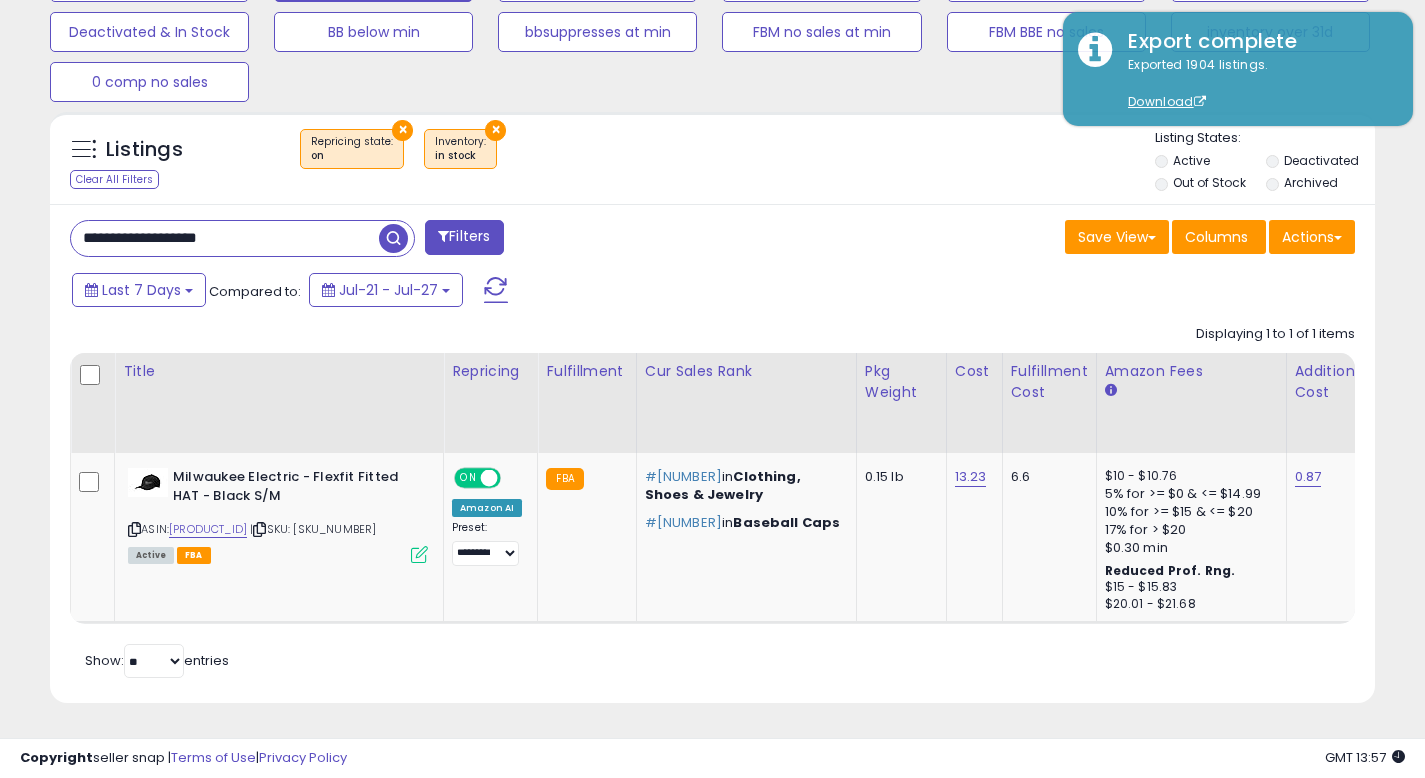 click on "**********" at bounding box center (225, 238) 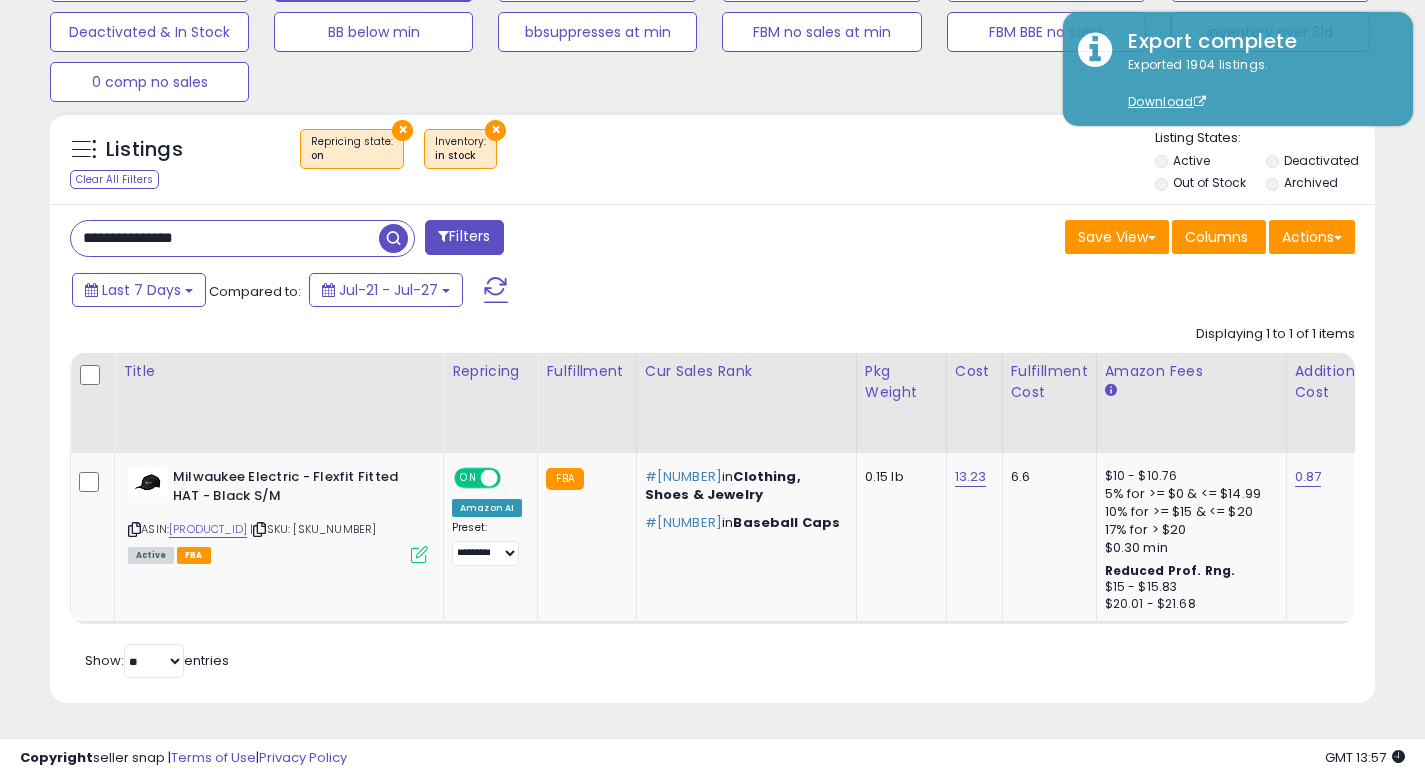 click at bounding box center [393, 238] 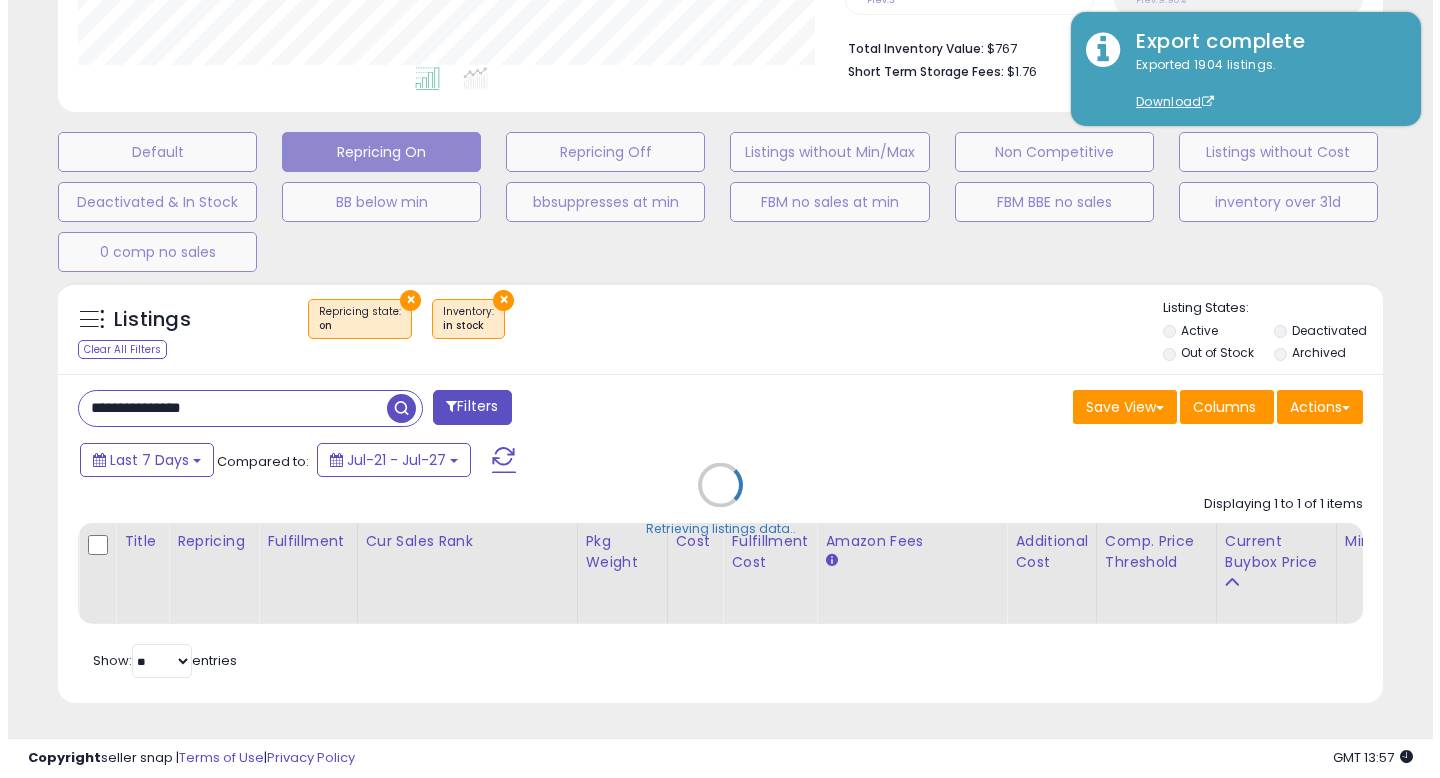 scroll, scrollTop: 513, scrollLeft: 0, axis: vertical 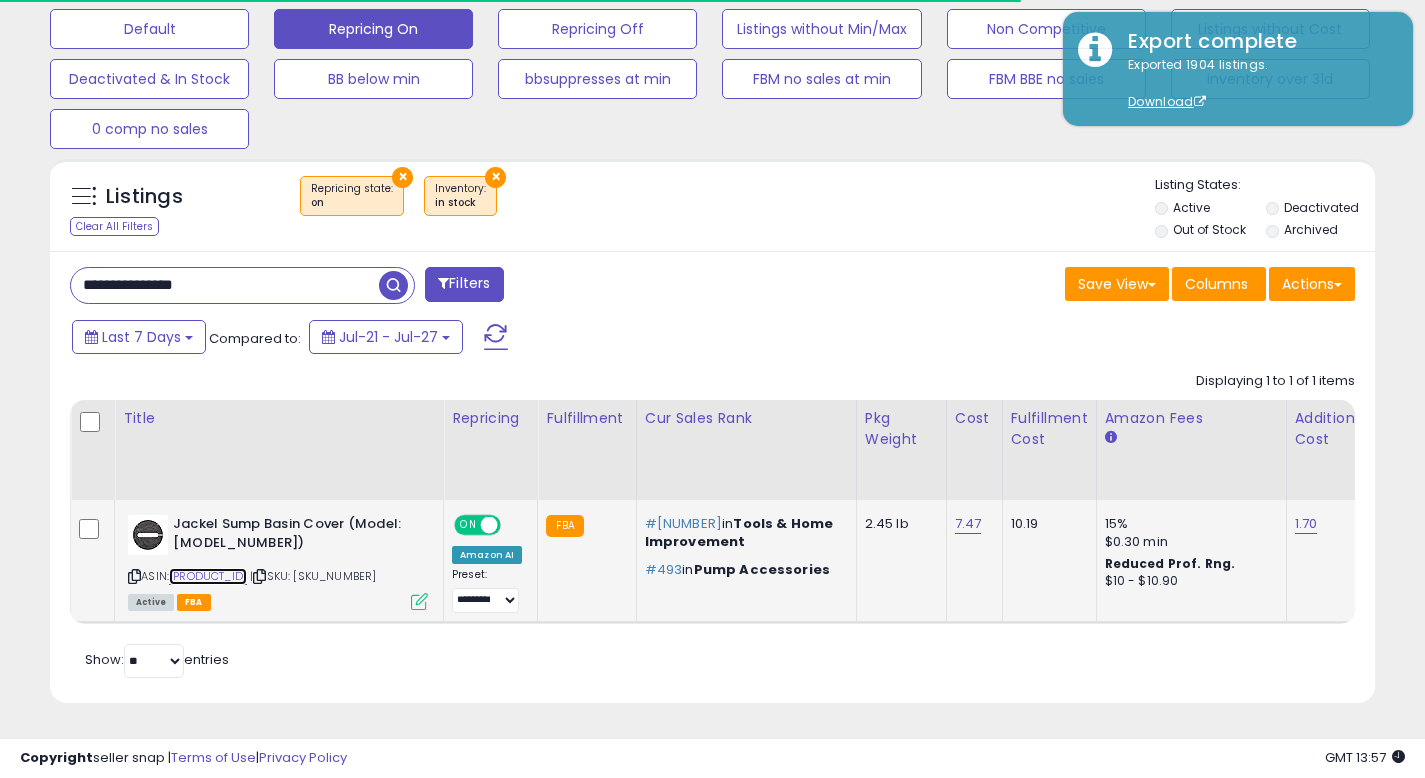 click on "[PRODUCT_ID]" at bounding box center (208, 576) 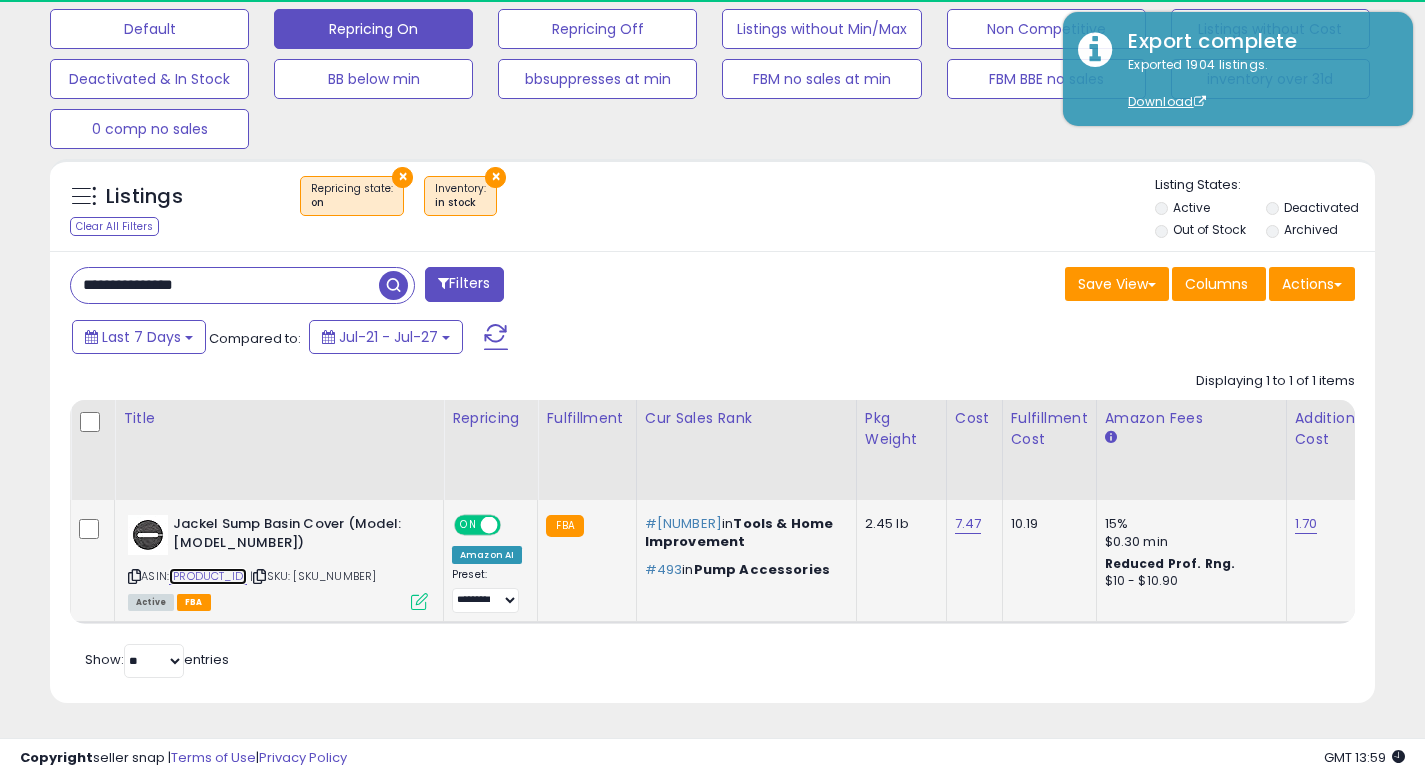 scroll, scrollTop: 999590, scrollLeft: 999233, axis: both 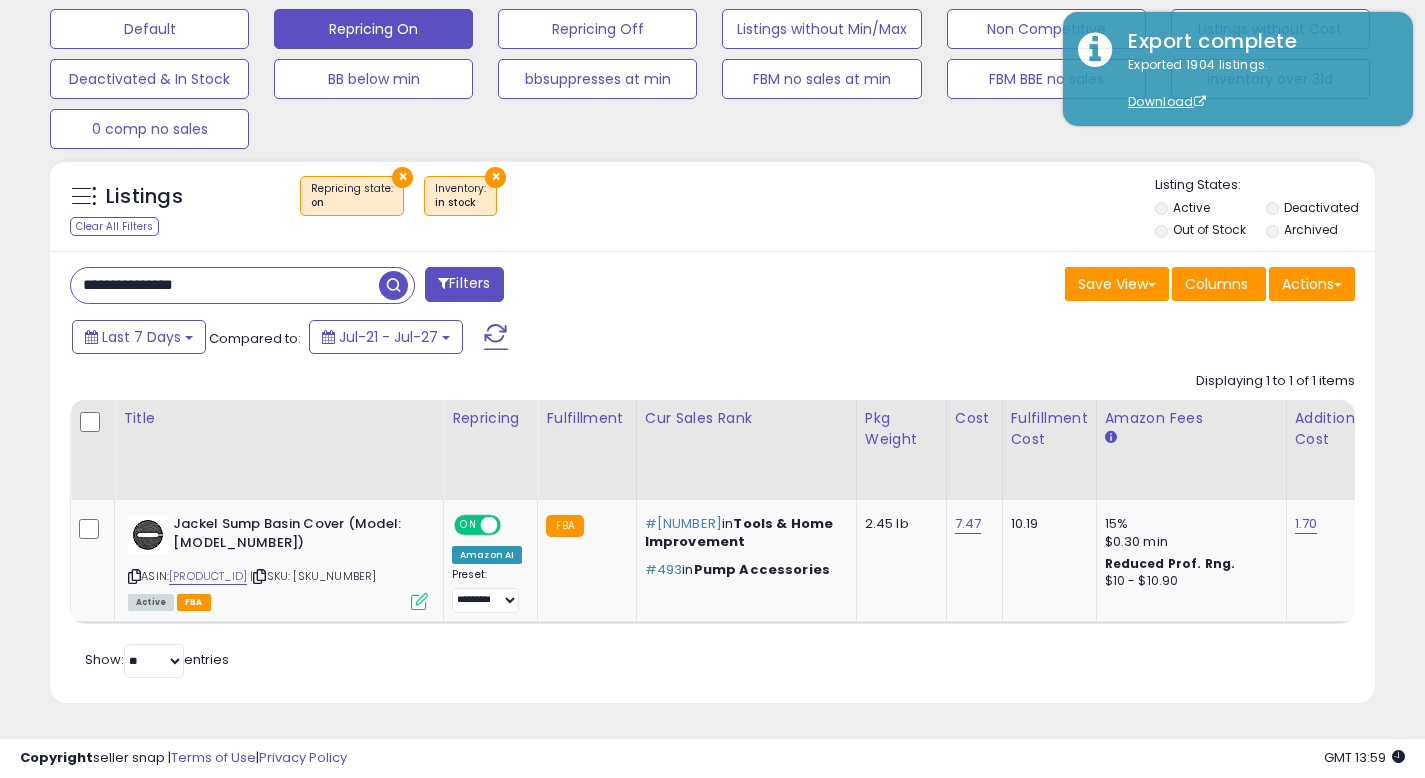 click on "**********" at bounding box center (225, 285) 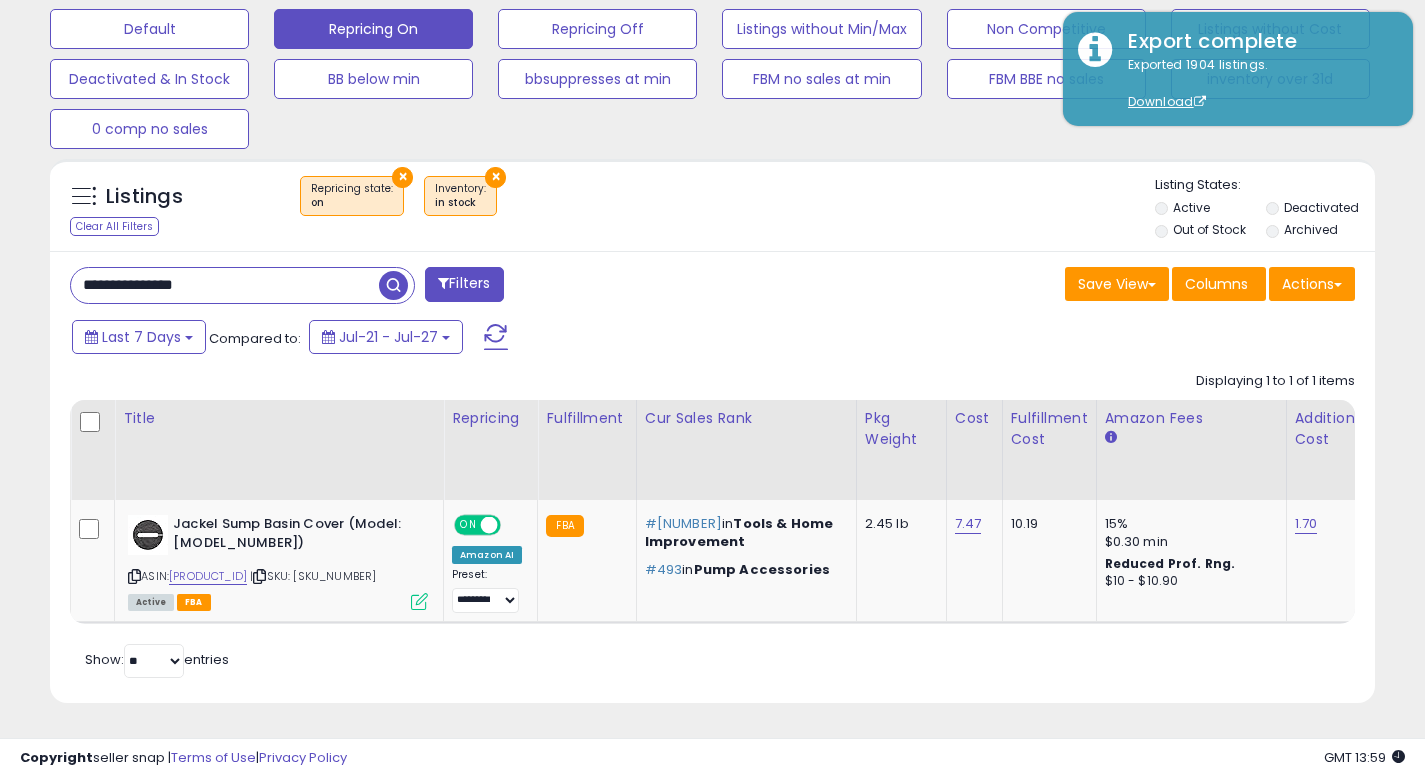 click on "**********" at bounding box center (225, 285) 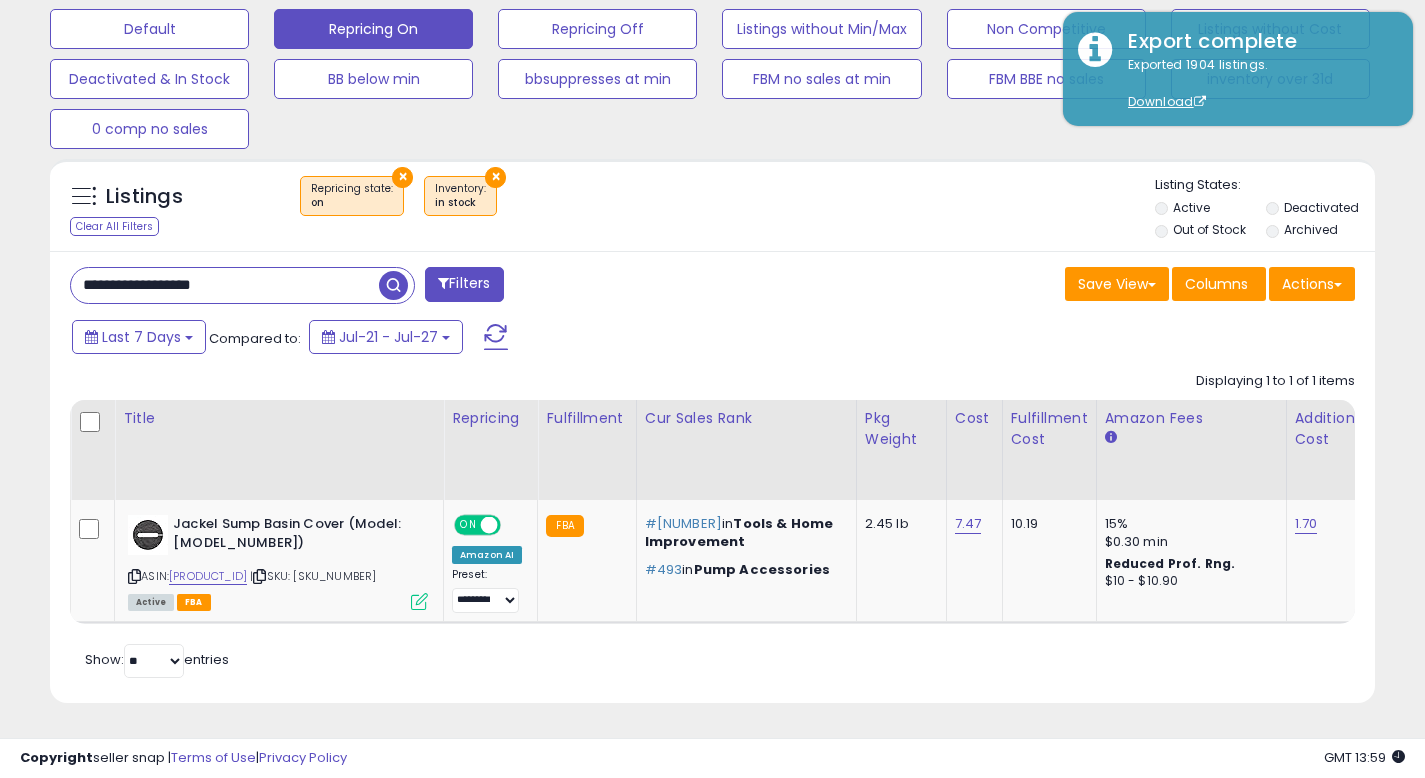 click at bounding box center (393, 285) 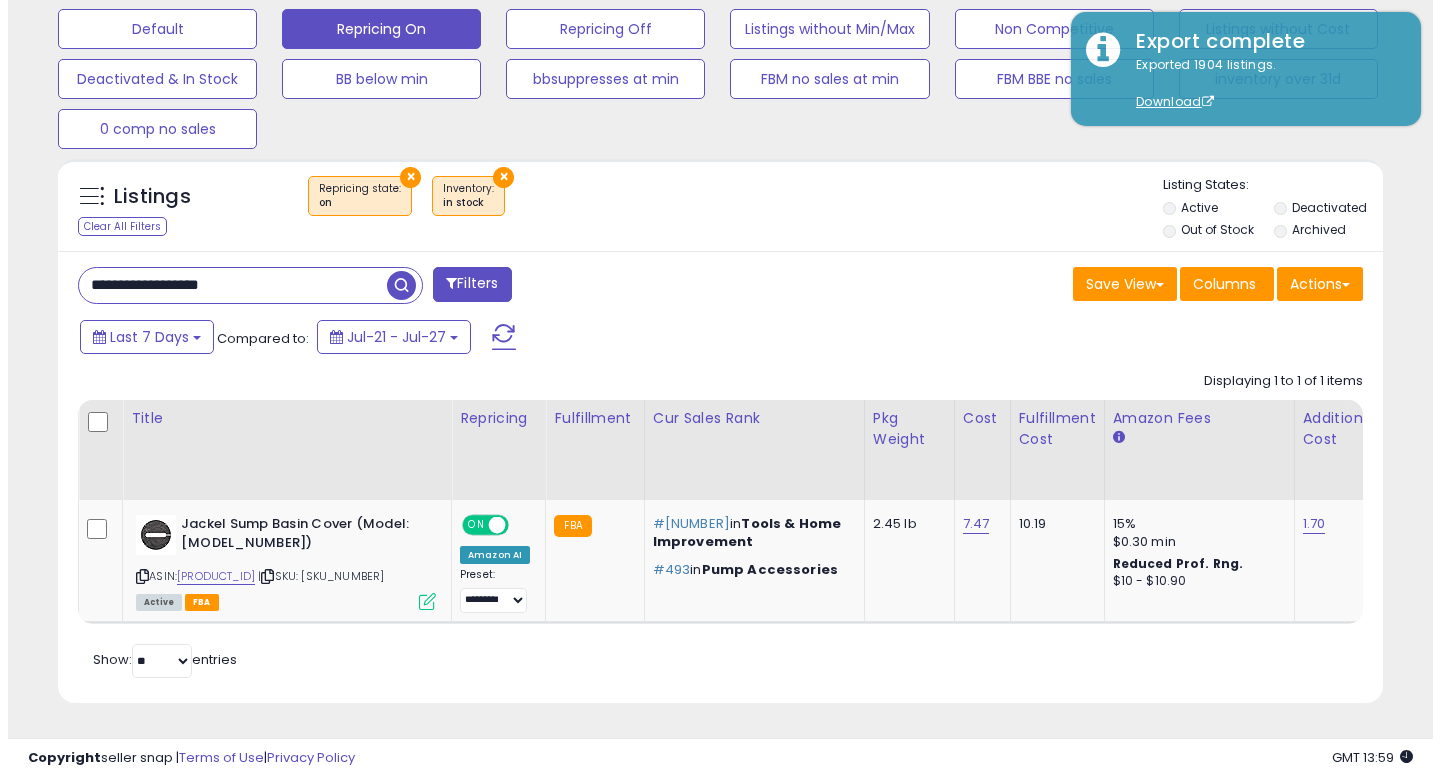scroll, scrollTop: 513, scrollLeft: 0, axis: vertical 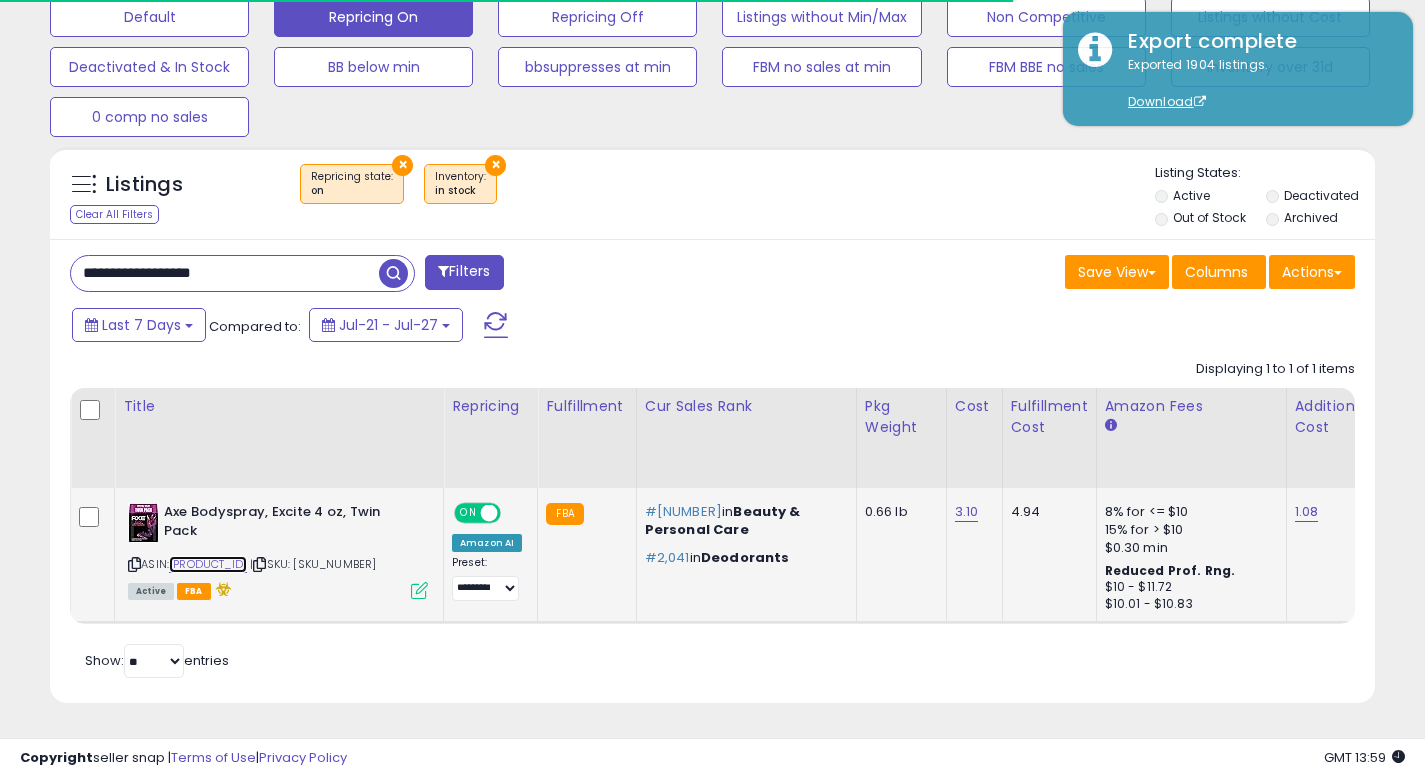 click on "[PRODUCT_ID]" at bounding box center (208, 564) 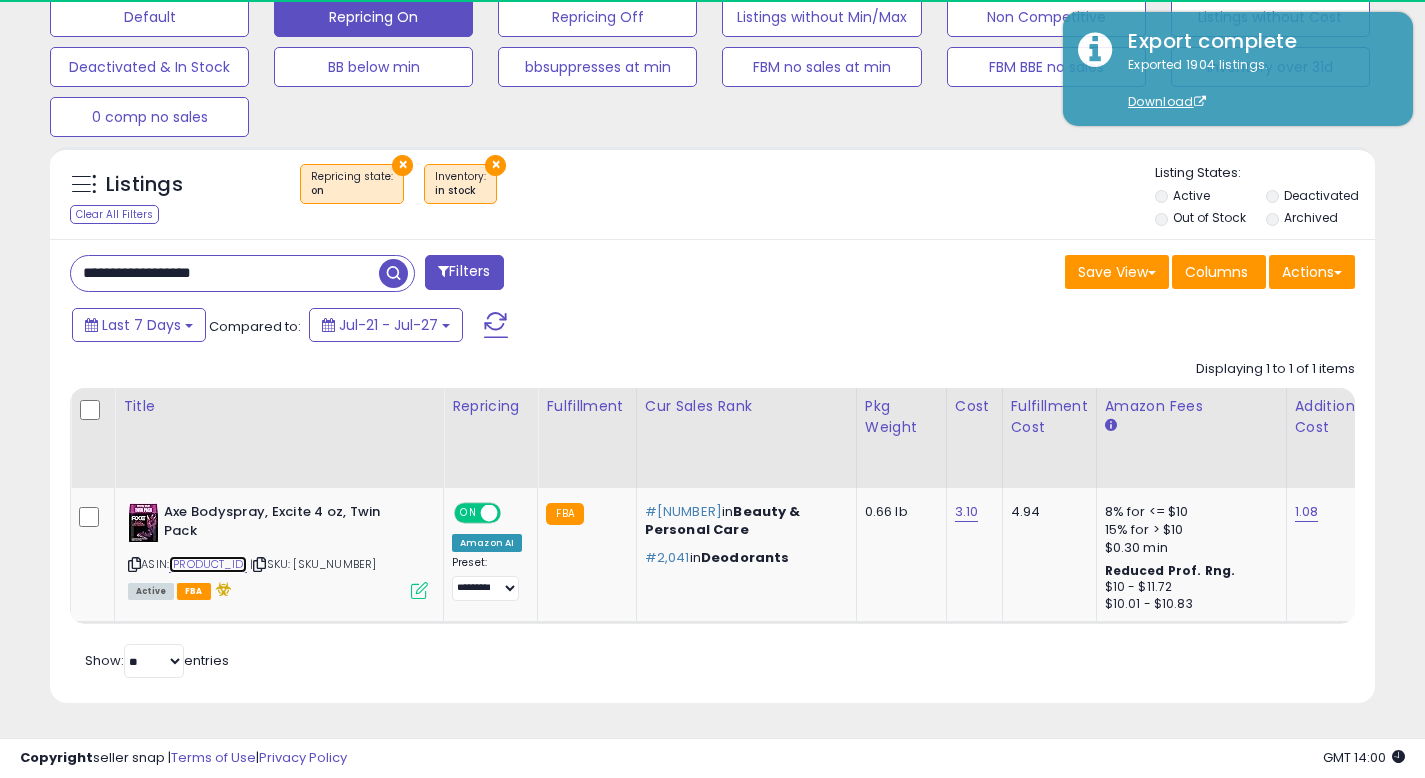 scroll, scrollTop: 999590, scrollLeft: 999233, axis: both 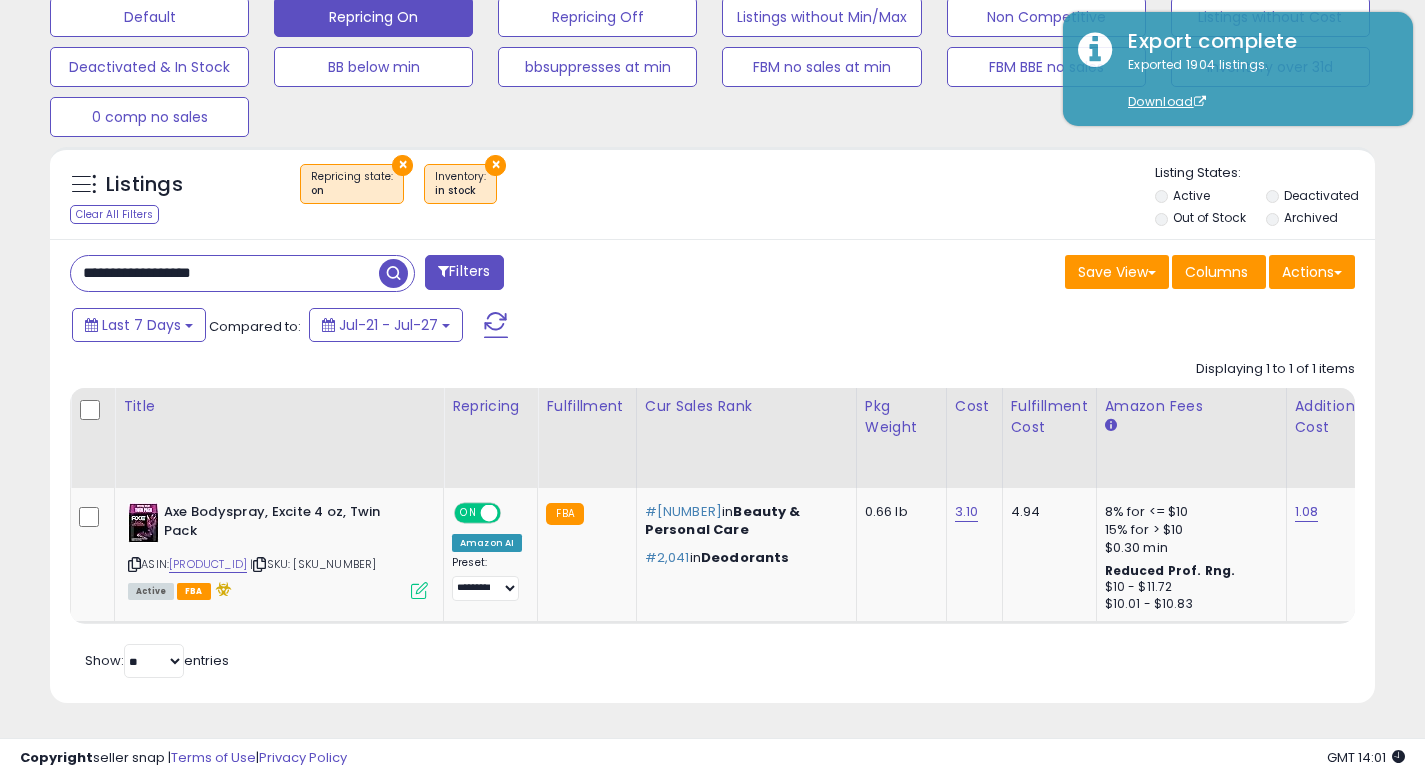 click on "**********" at bounding box center [225, 273] 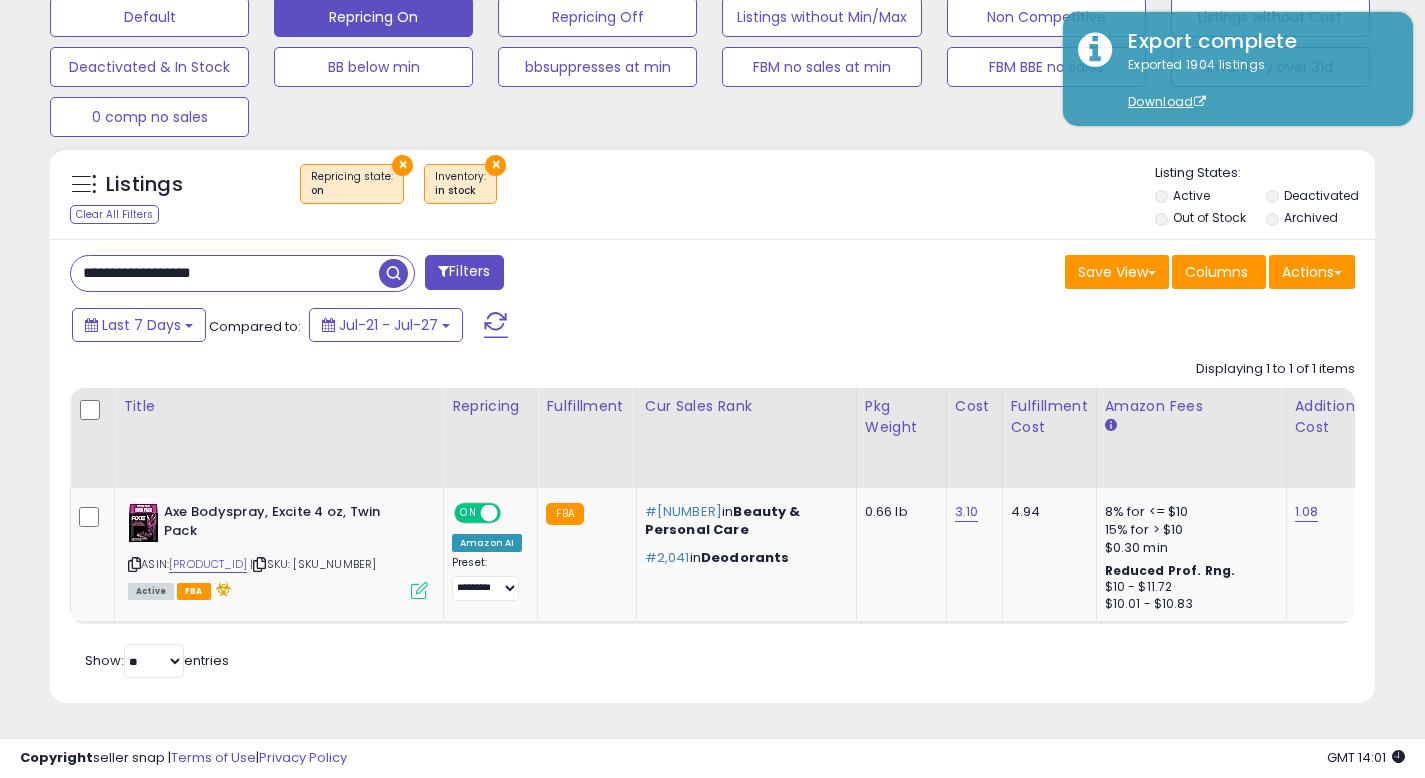 click on "**********" at bounding box center [225, 273] 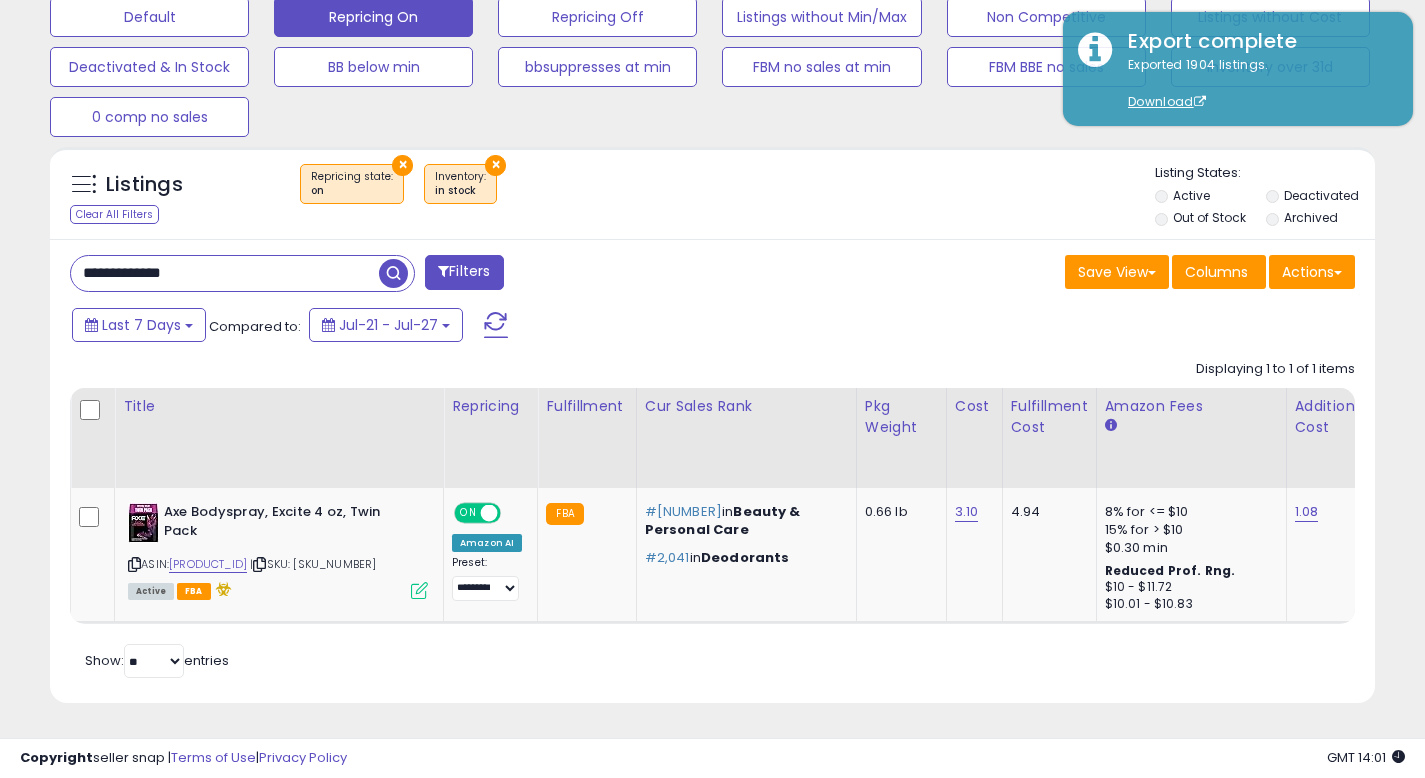 type on "**********" 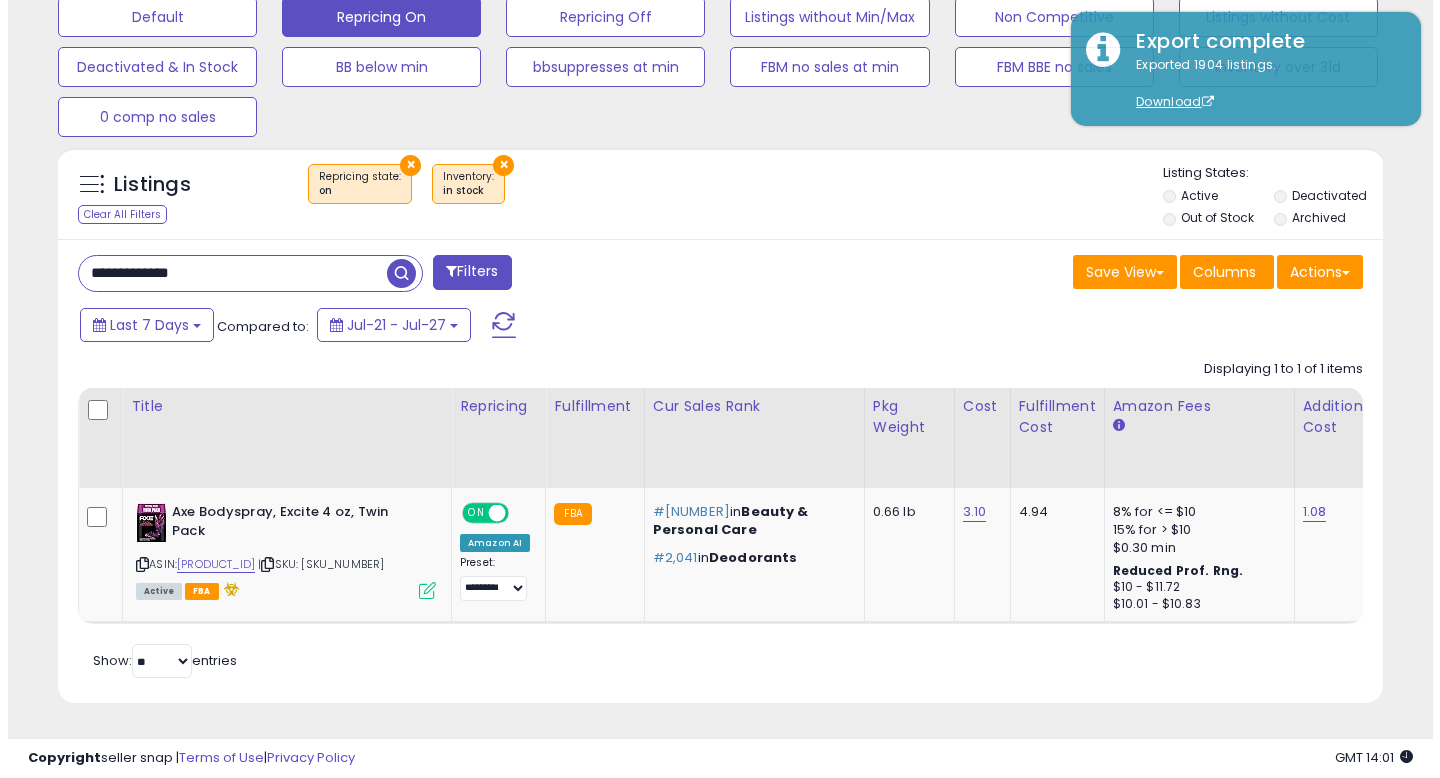 scroll, scrollTop: 513, scrollLeft: 0, axis: vertical 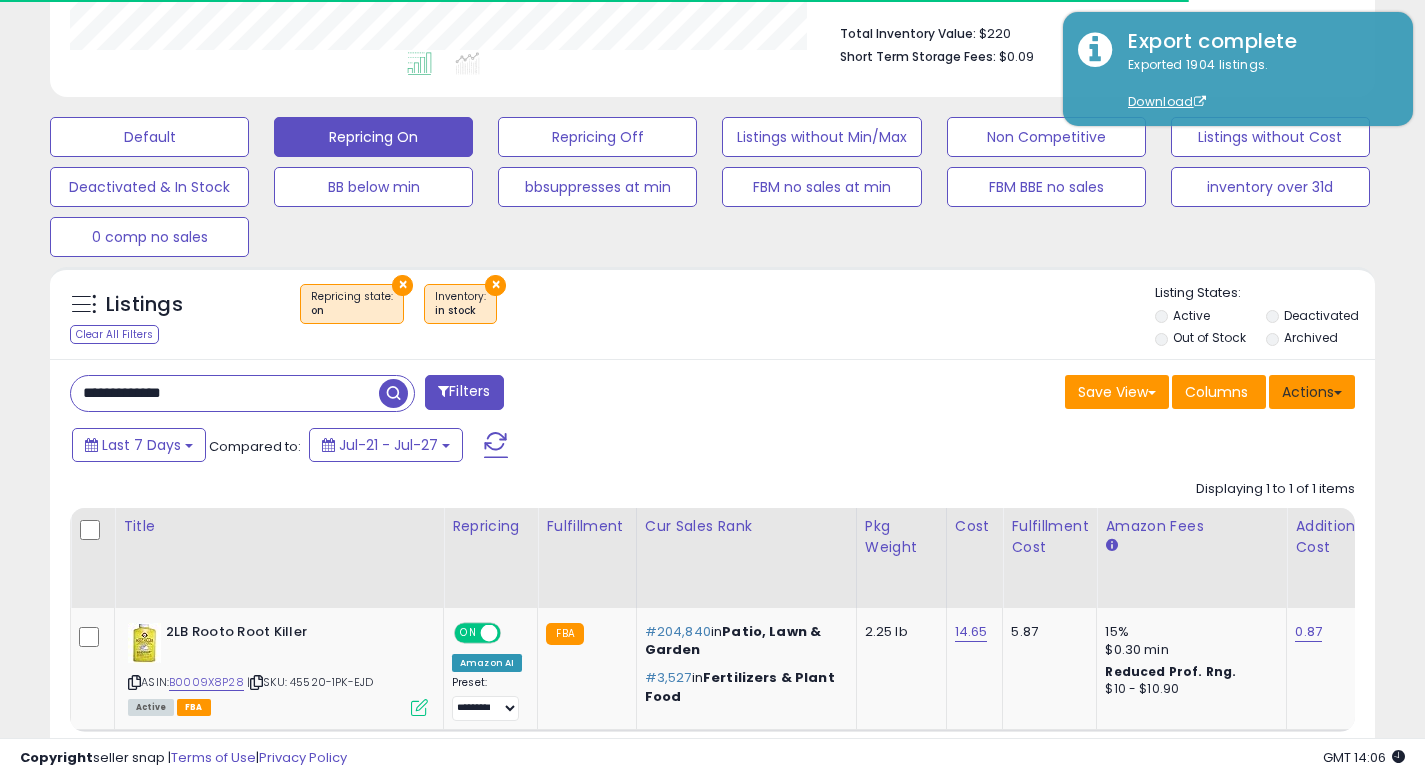 click on "Actions" at bounding box center (1312, 392) 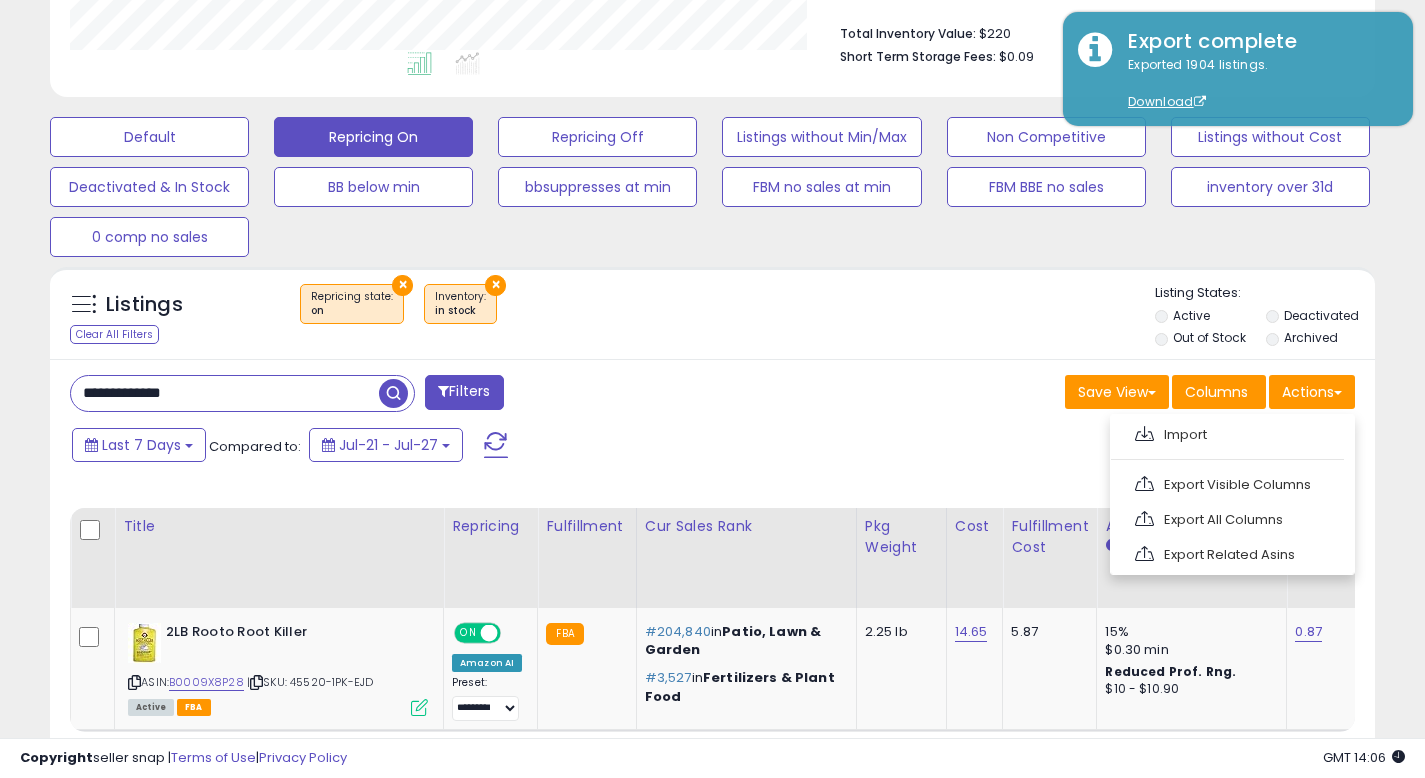 click on "Import
Export Visible Columns
Export All Columns
Export Related Asins" at bounding box center [1232, 494] 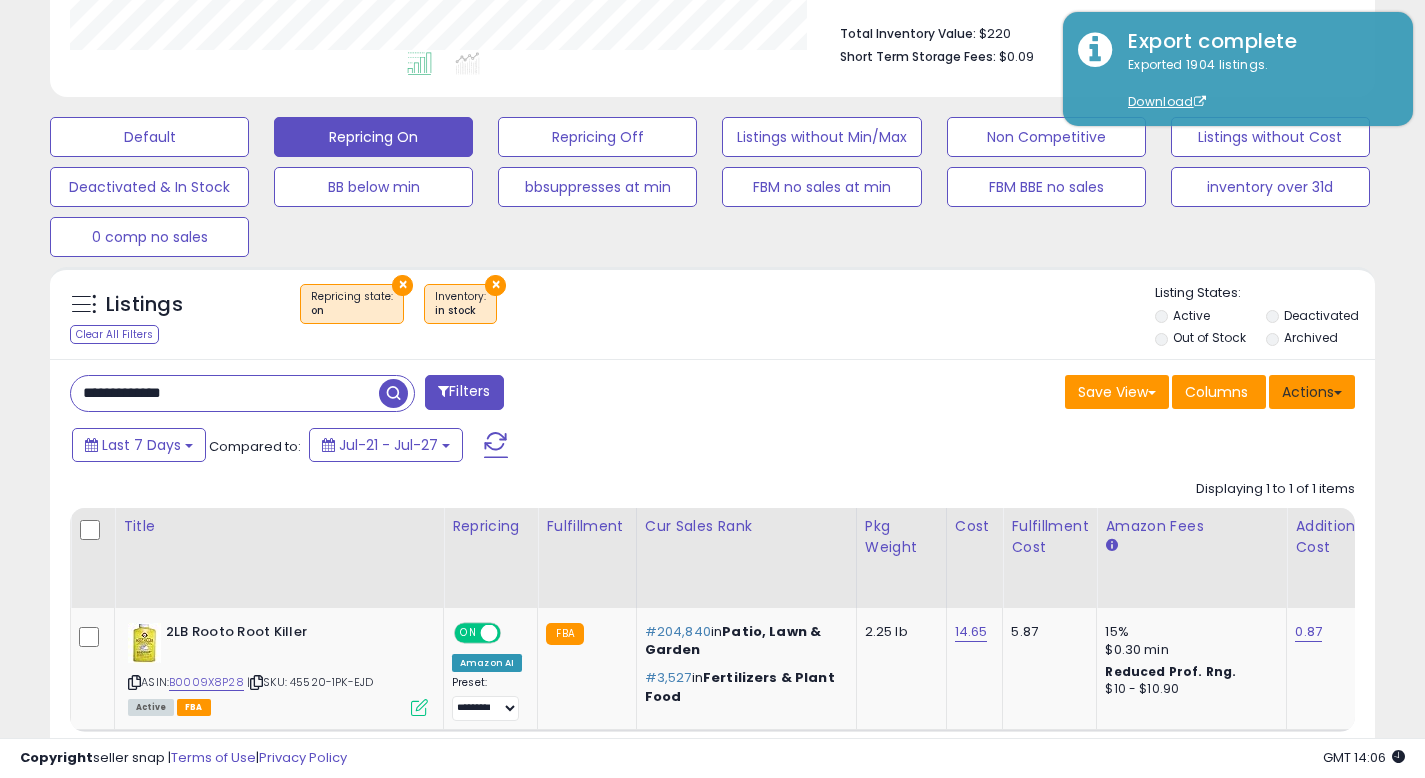 click on "Actions" at bounding box center [1312, 392] 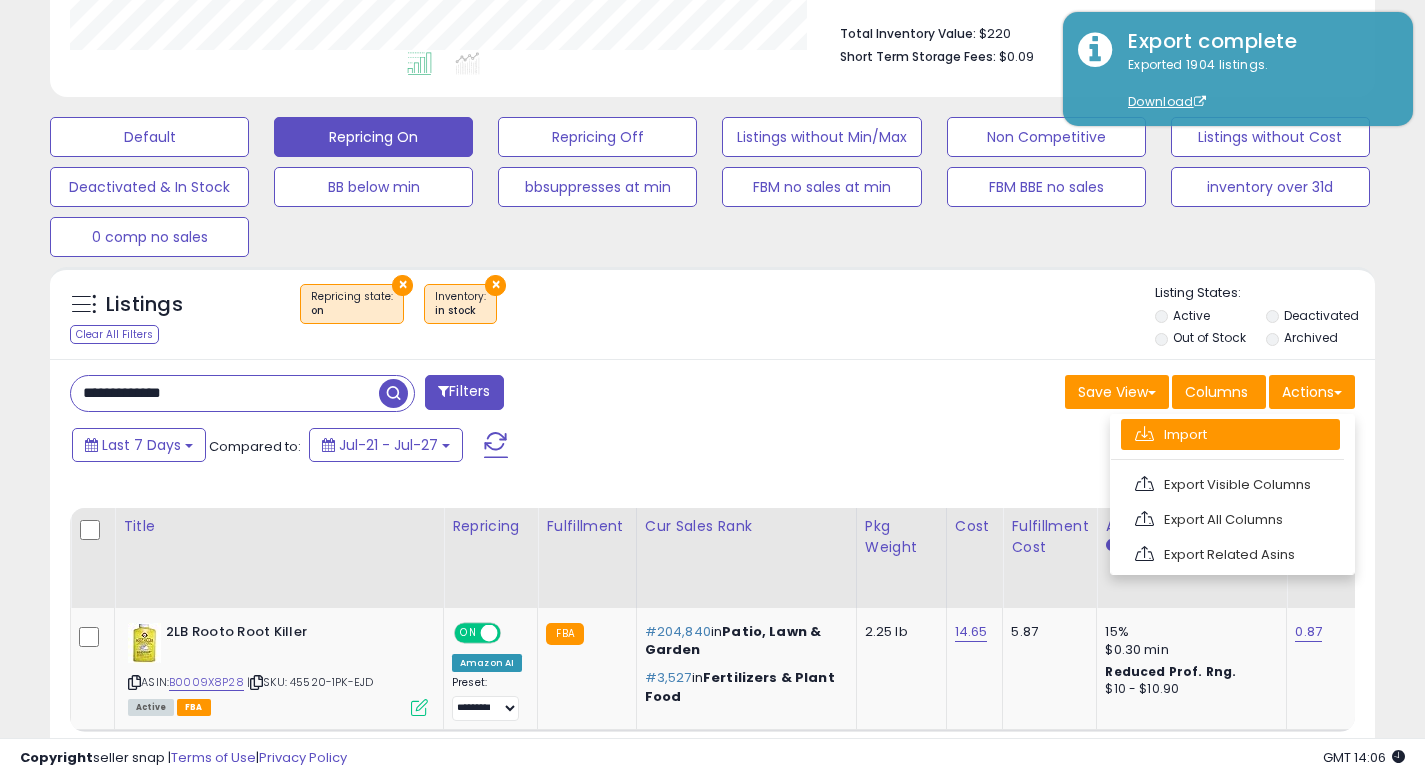click on "Import" at bounding box center (1230, 434) 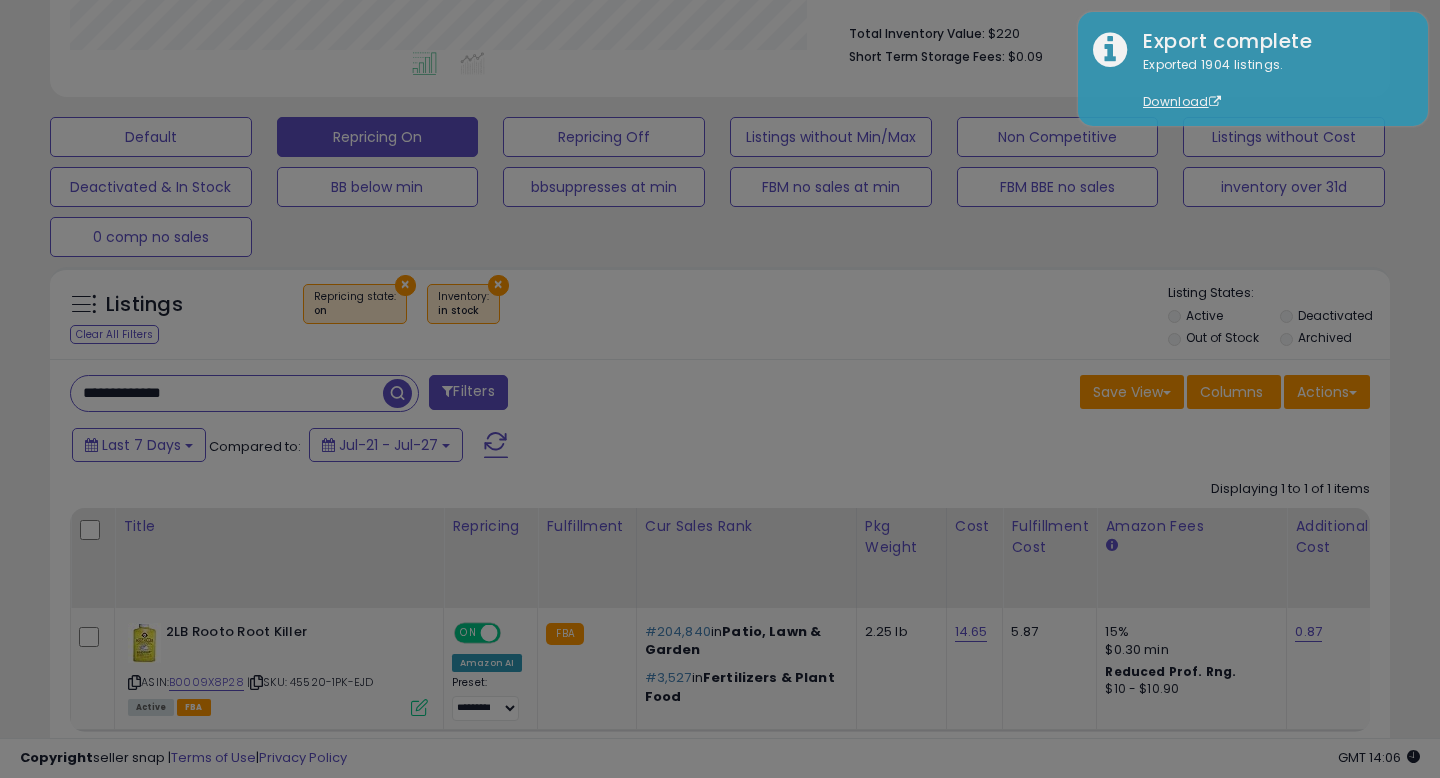 scroll, scrollTop: 999590, scrollLeft: 999224, axis: both 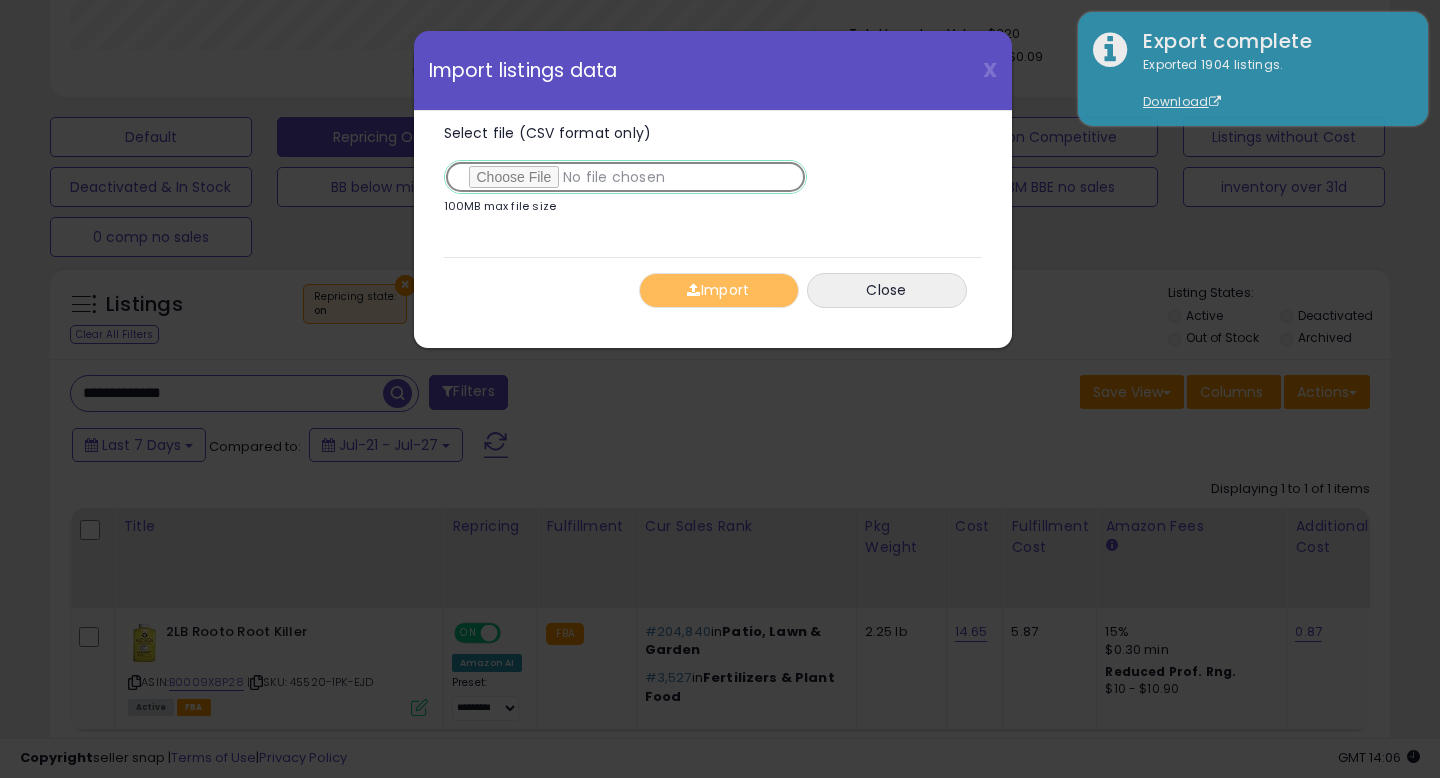 click on "Select file (CSV format only)" at bounding box center (625, 177) 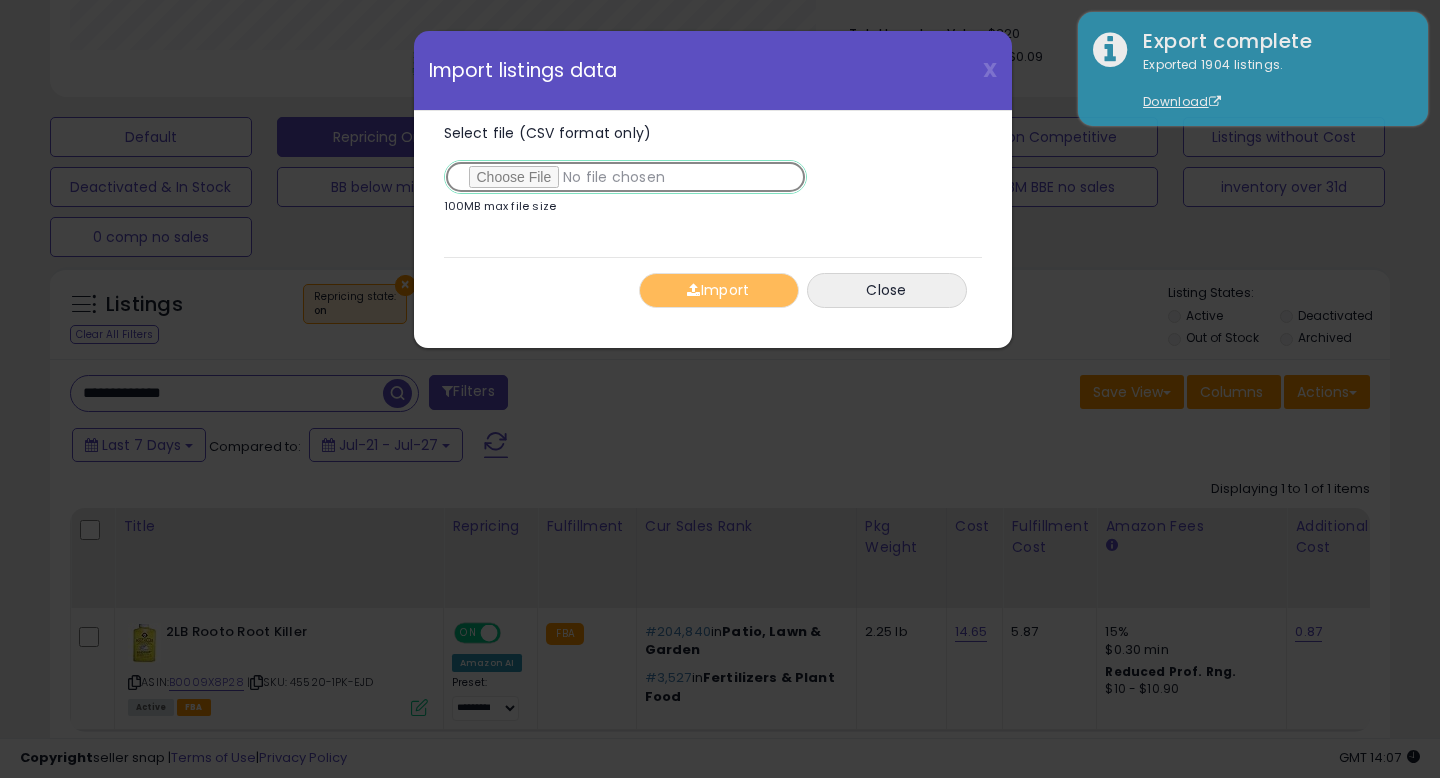 click on "Select file (CSV format only)" at bounding box center [625, 177] 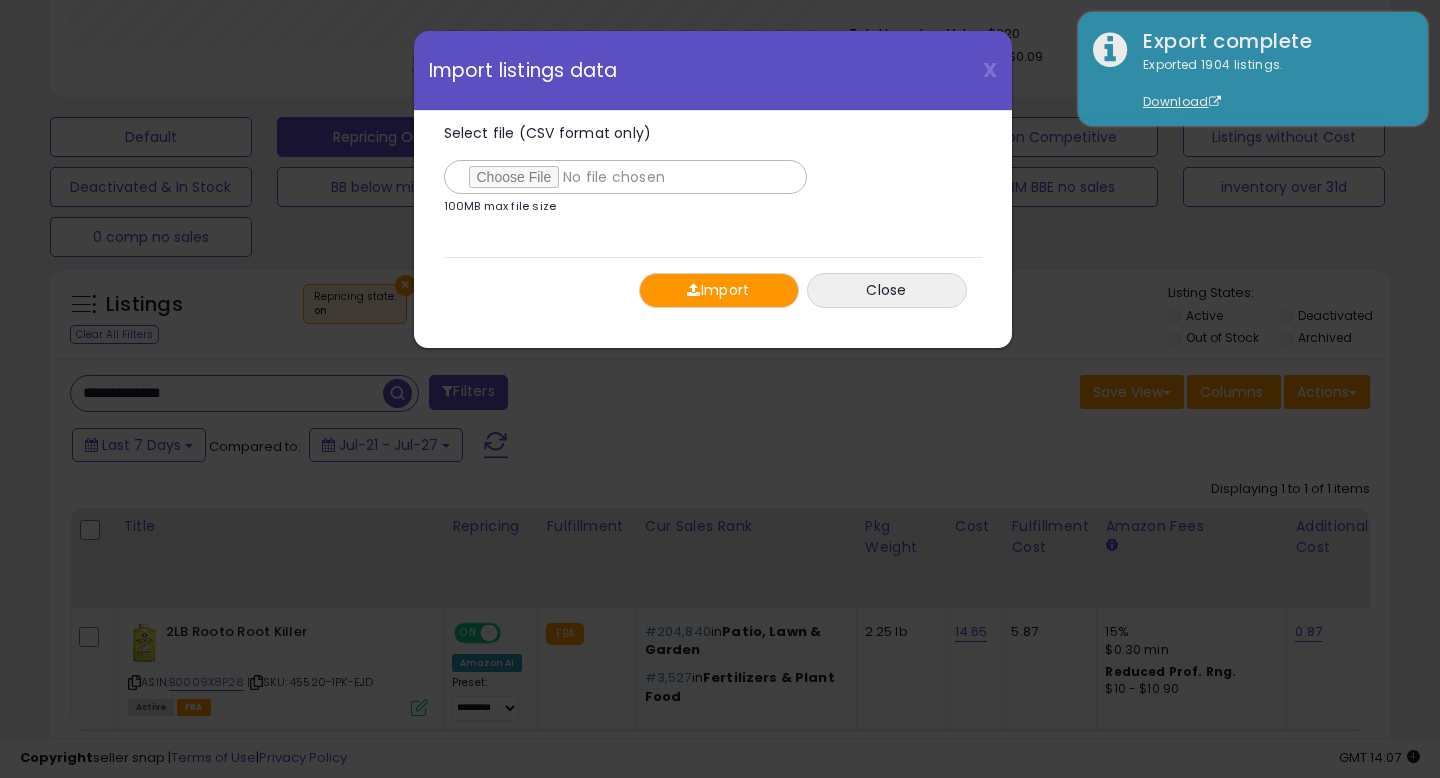 click on "Import" at bounding box center [719, 290] 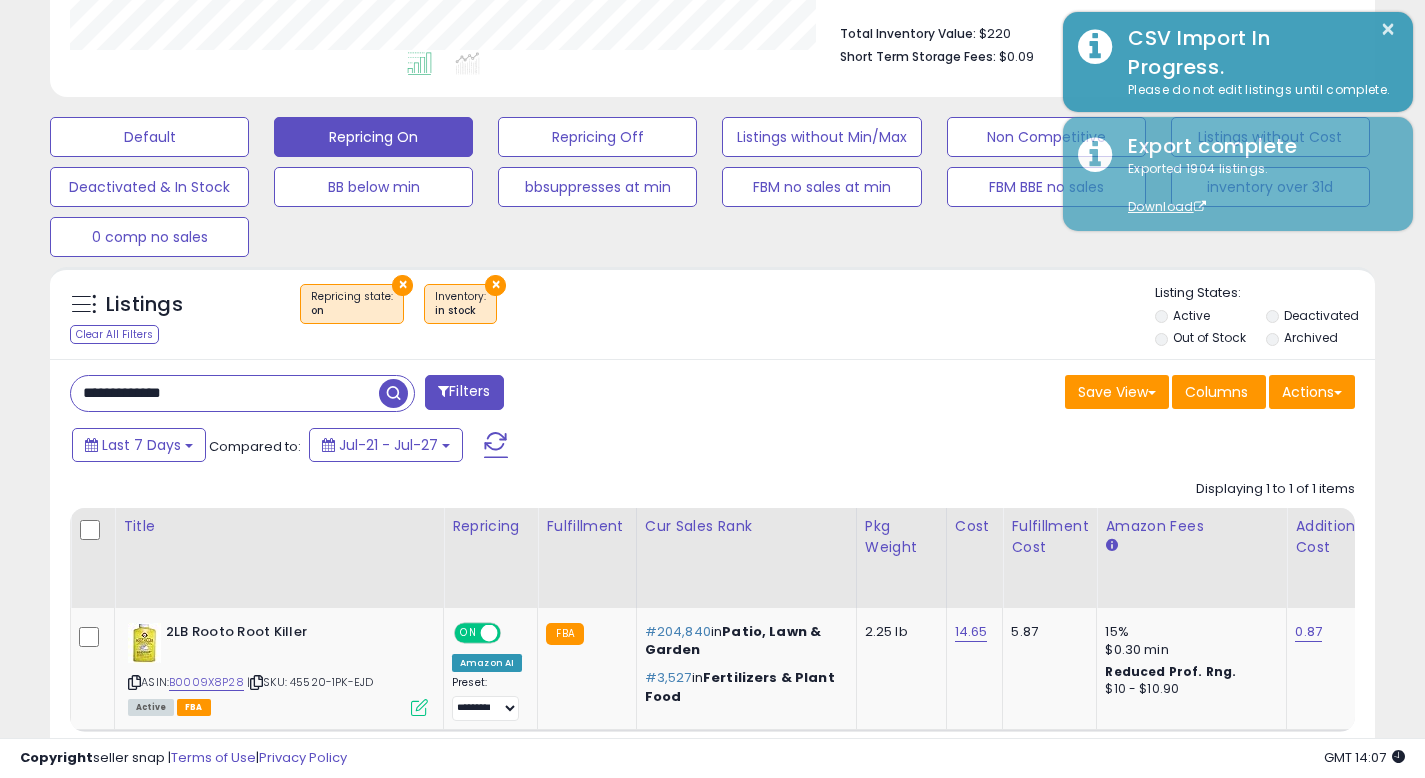 scroll, scrollTop: 410, scrollLeft: 767, axis: both 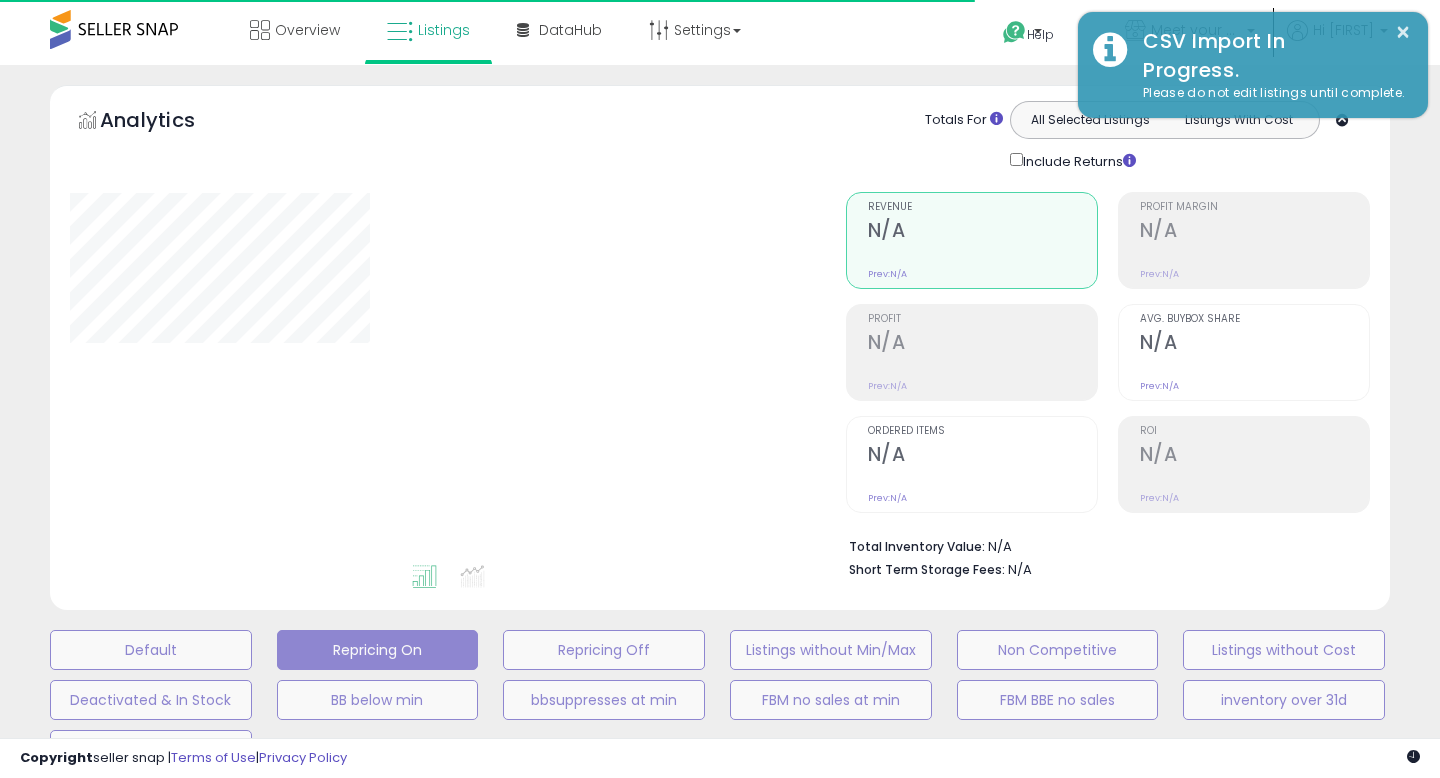type on "**********" 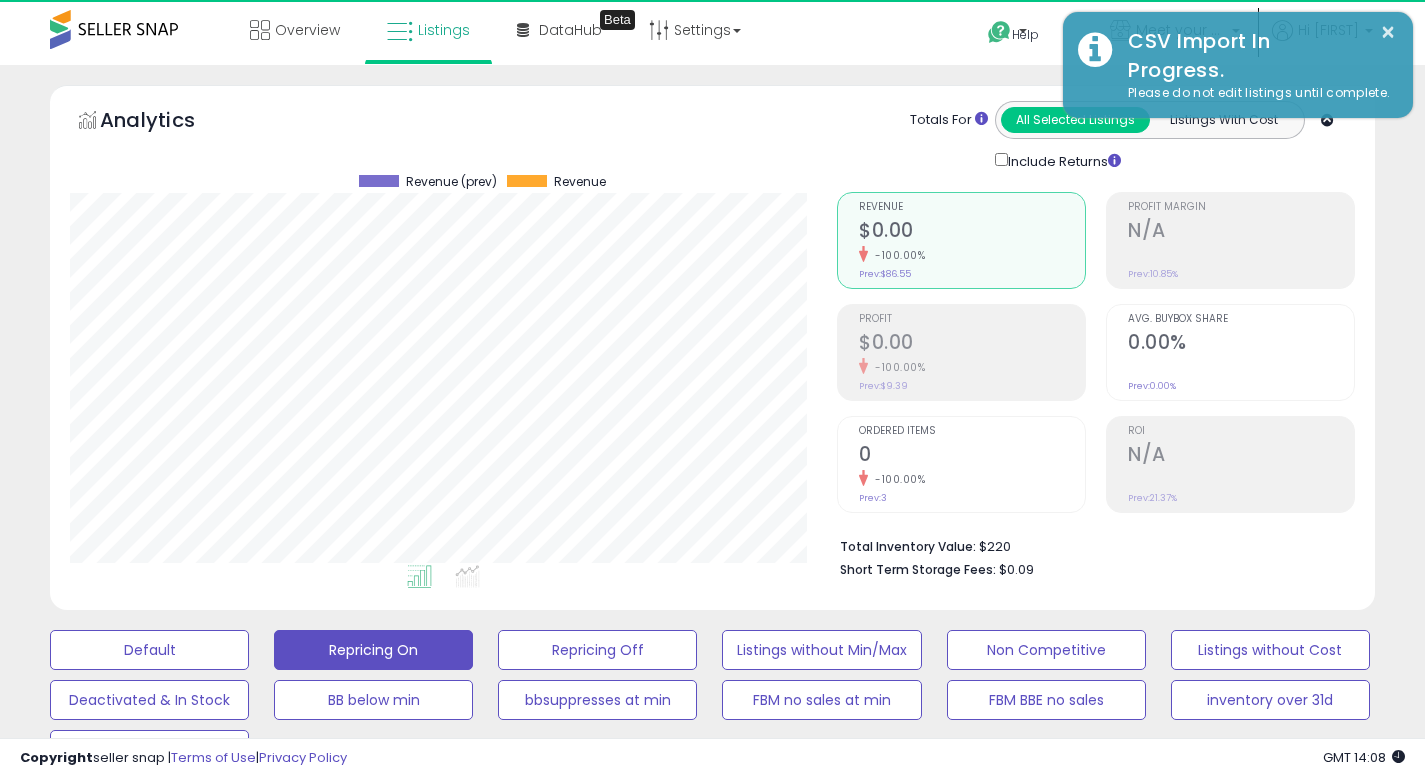 scroll, scrollTop: 999590, scrollLeft: 999233, axis: both 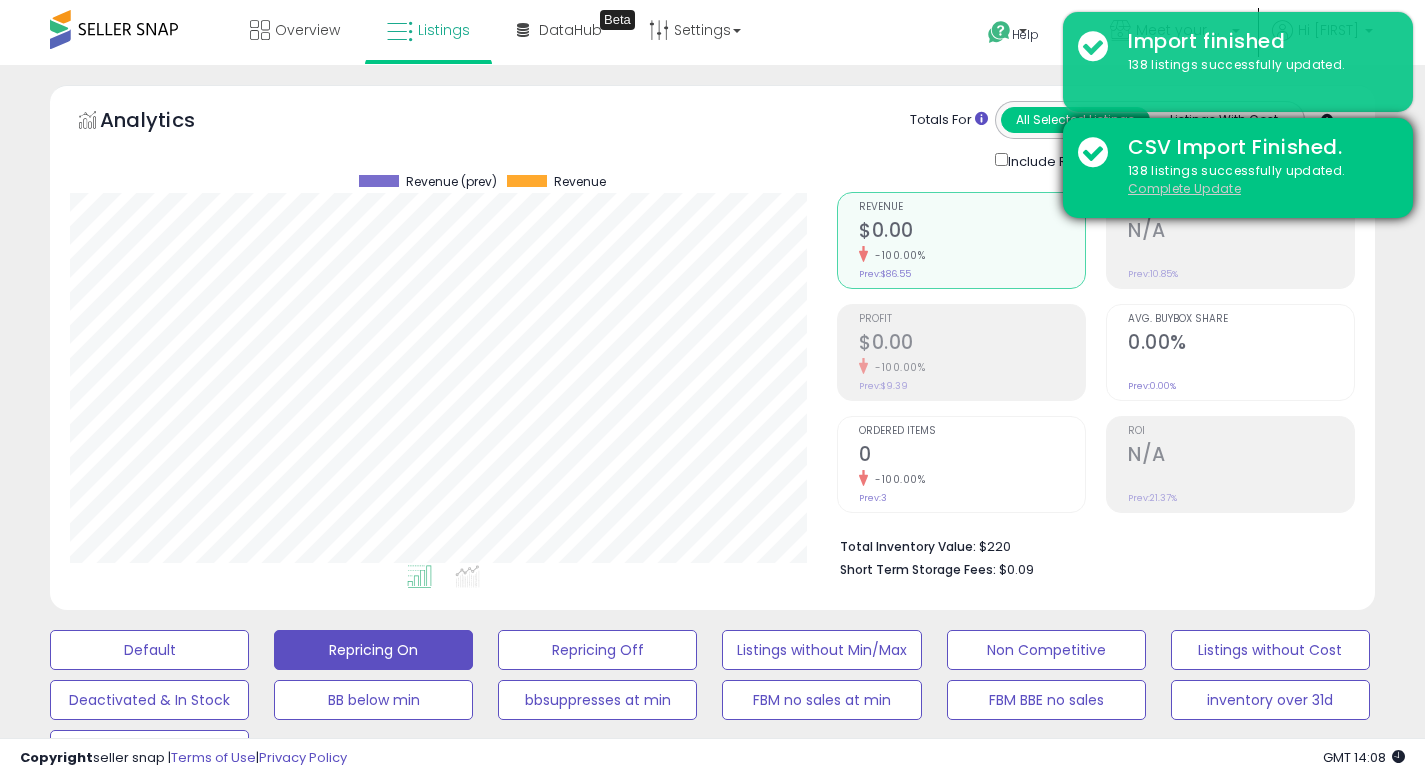 click on "Complete Update" at bounding box center (1184, 188) 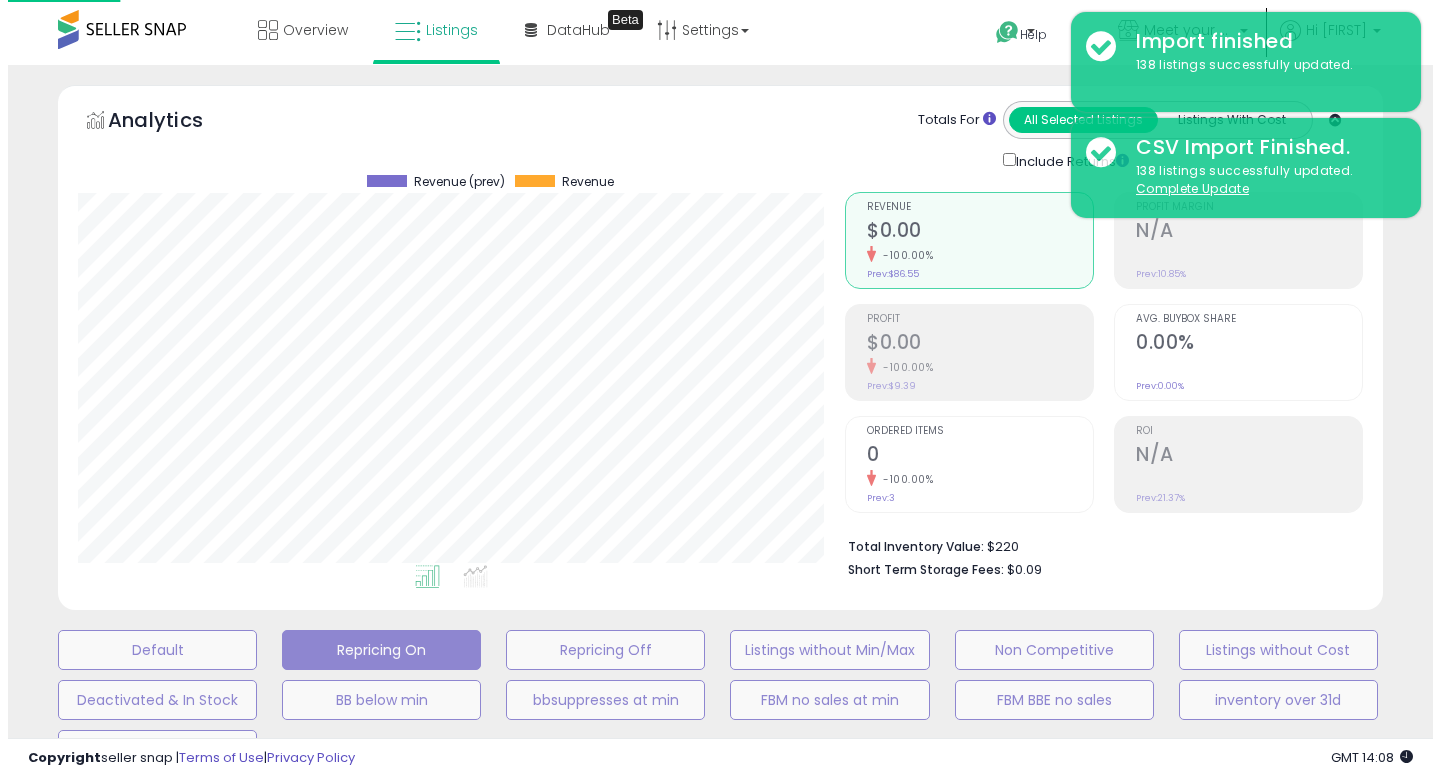 scroll, scrollTop: 999590, scrollLeft: 999224, axis: both 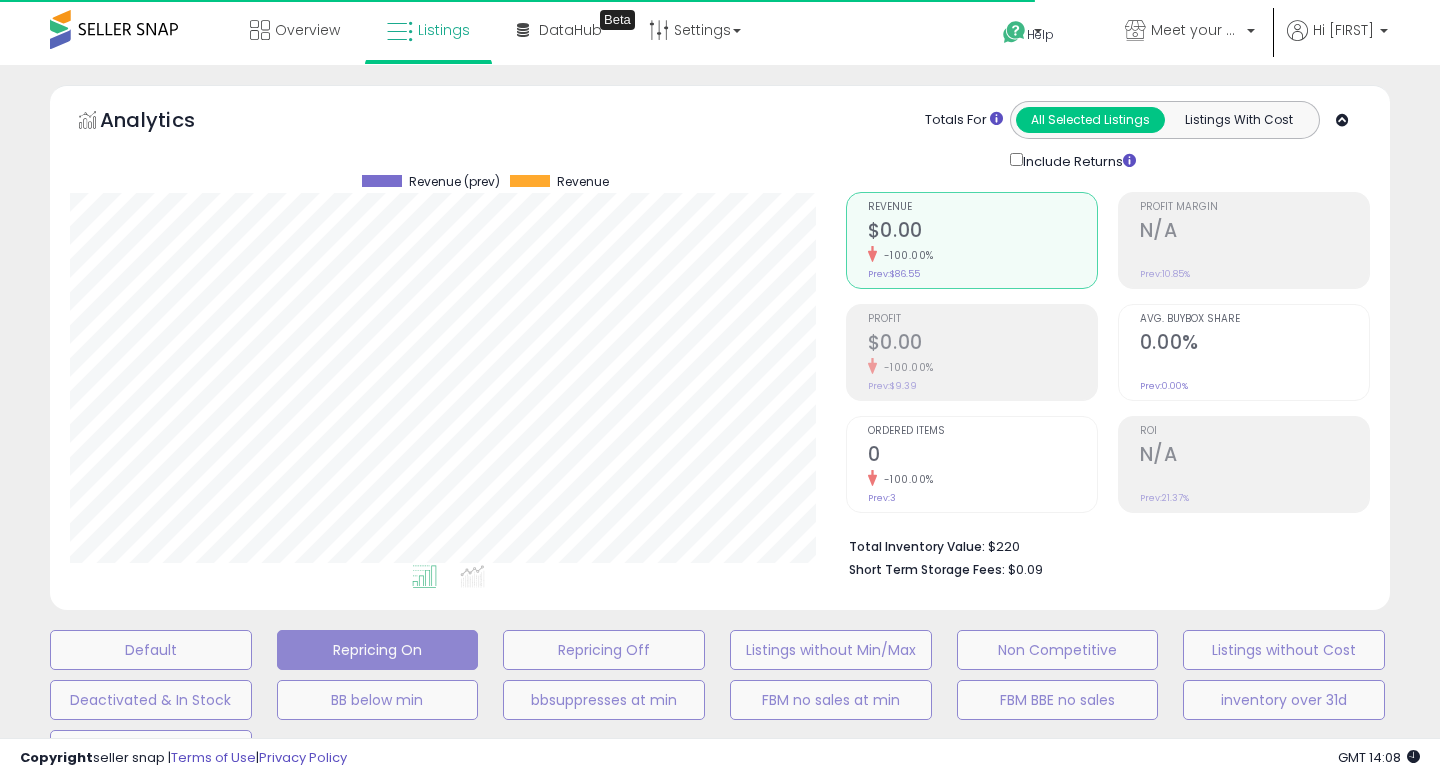 type 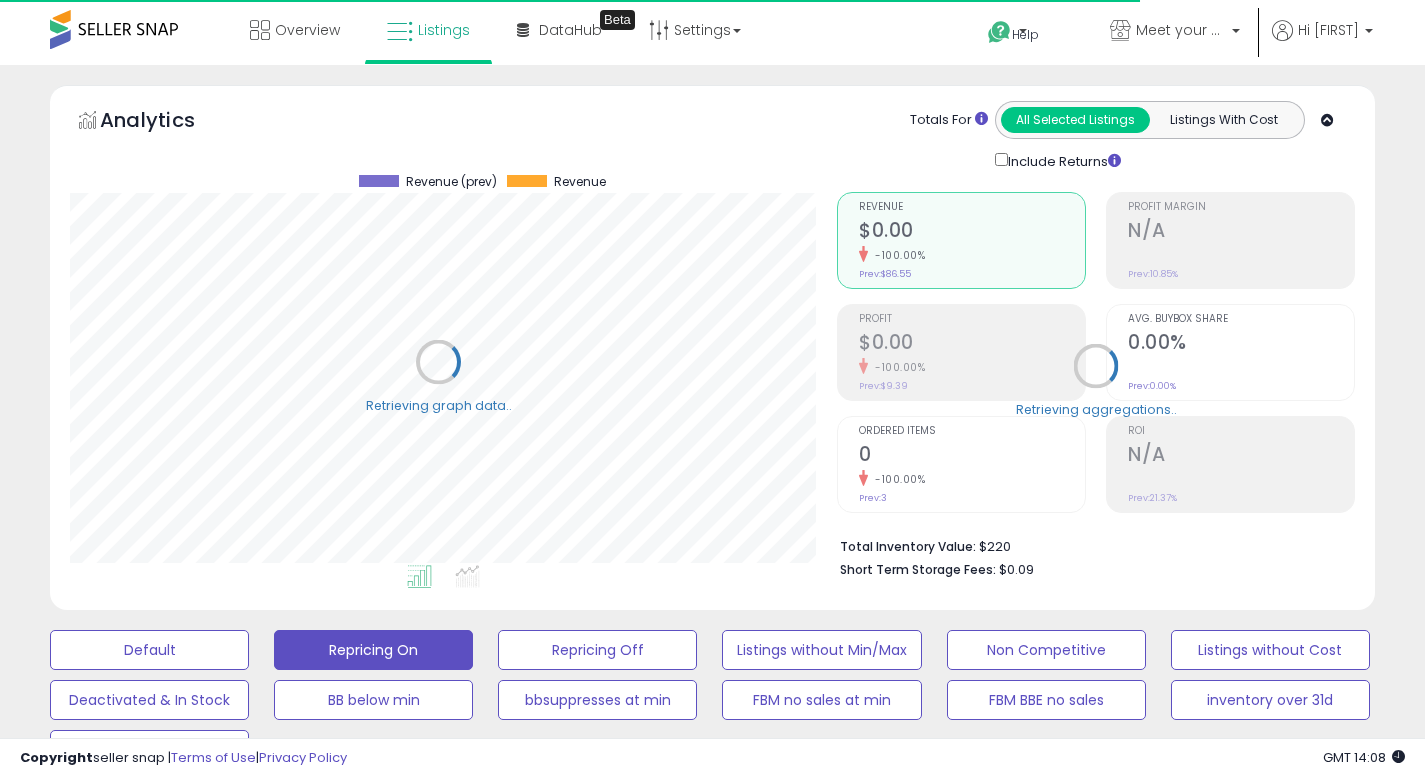 scroll, scrollTop: 410, scrollLeft: 767, axis: both 